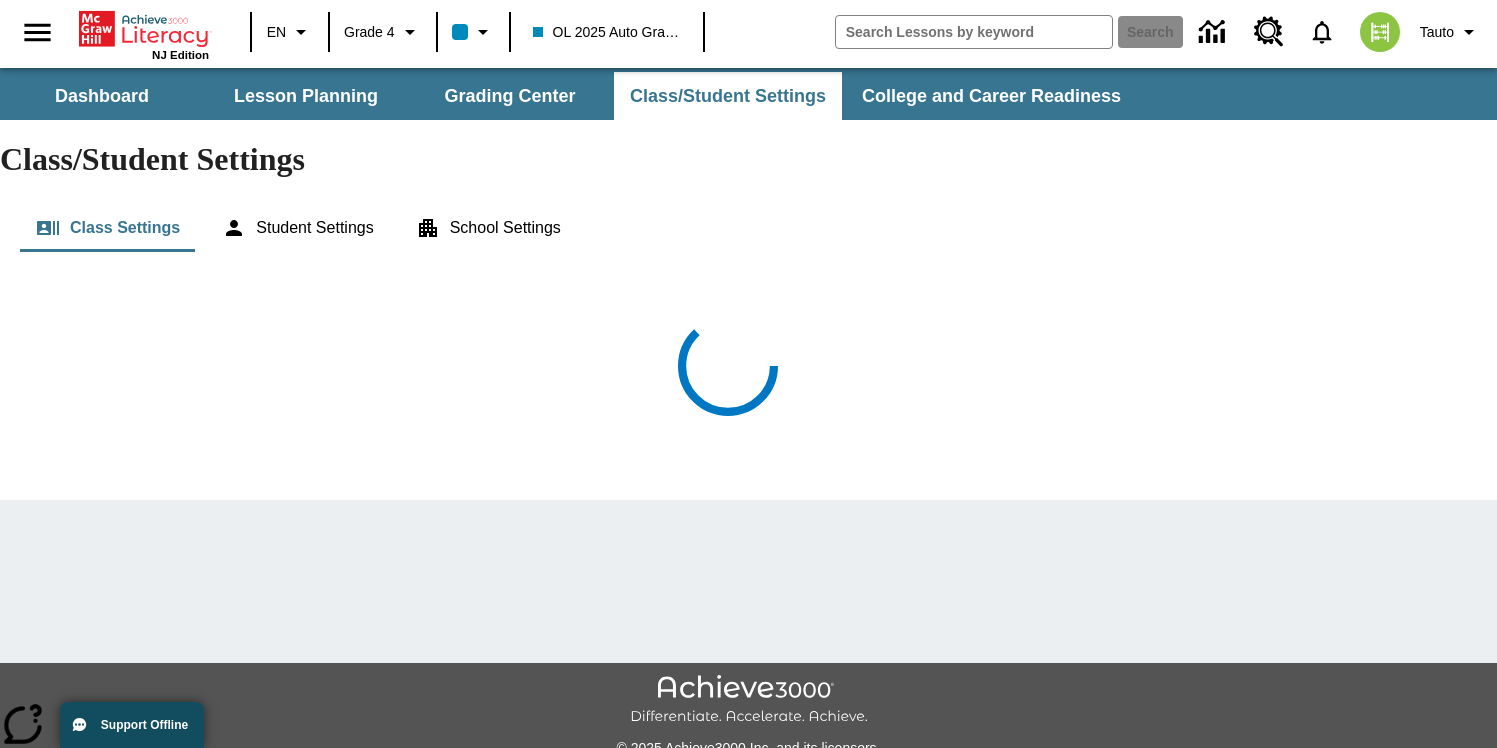 scroll, scrollTop: 0, scrollLeft: 0, axis: both 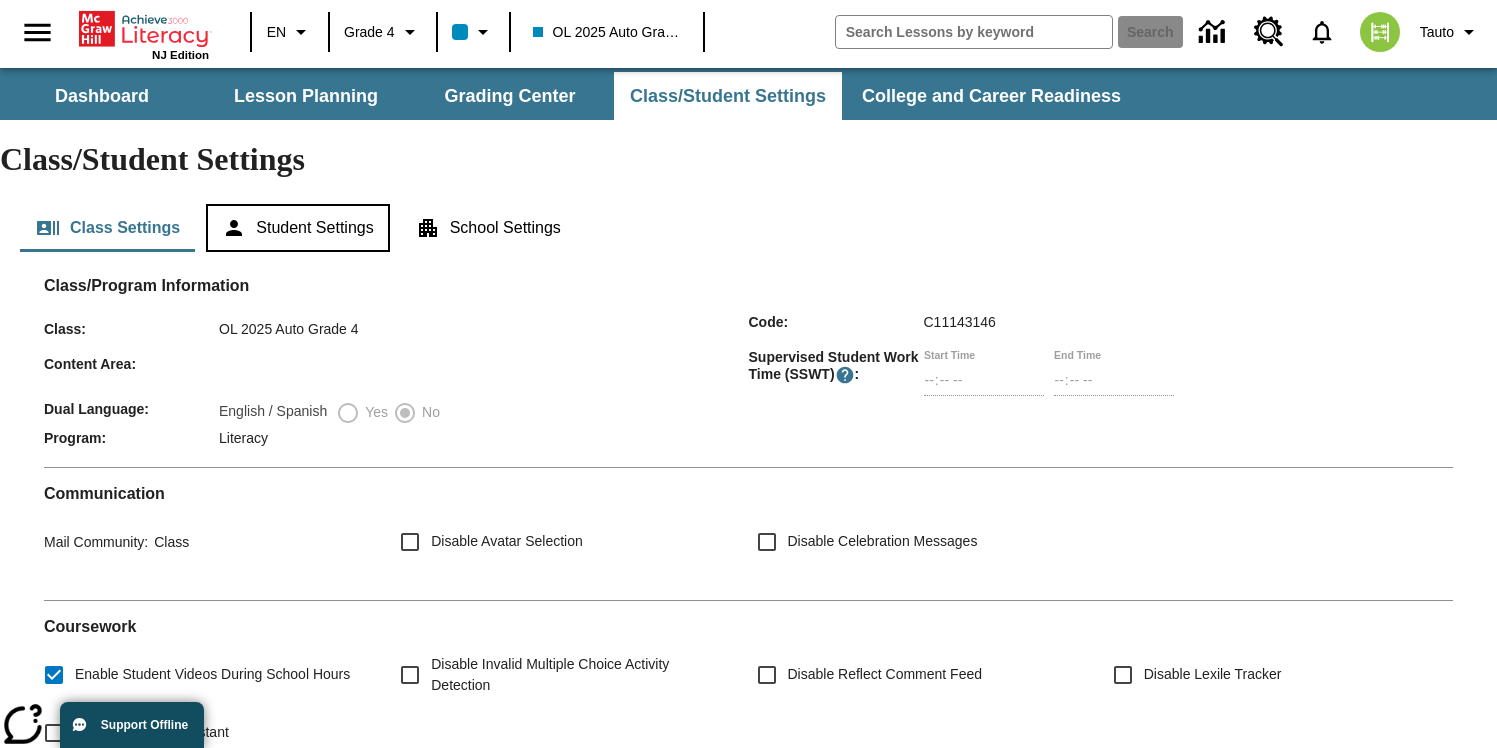 click on "Student Settings" at bounding box center [297, 228] 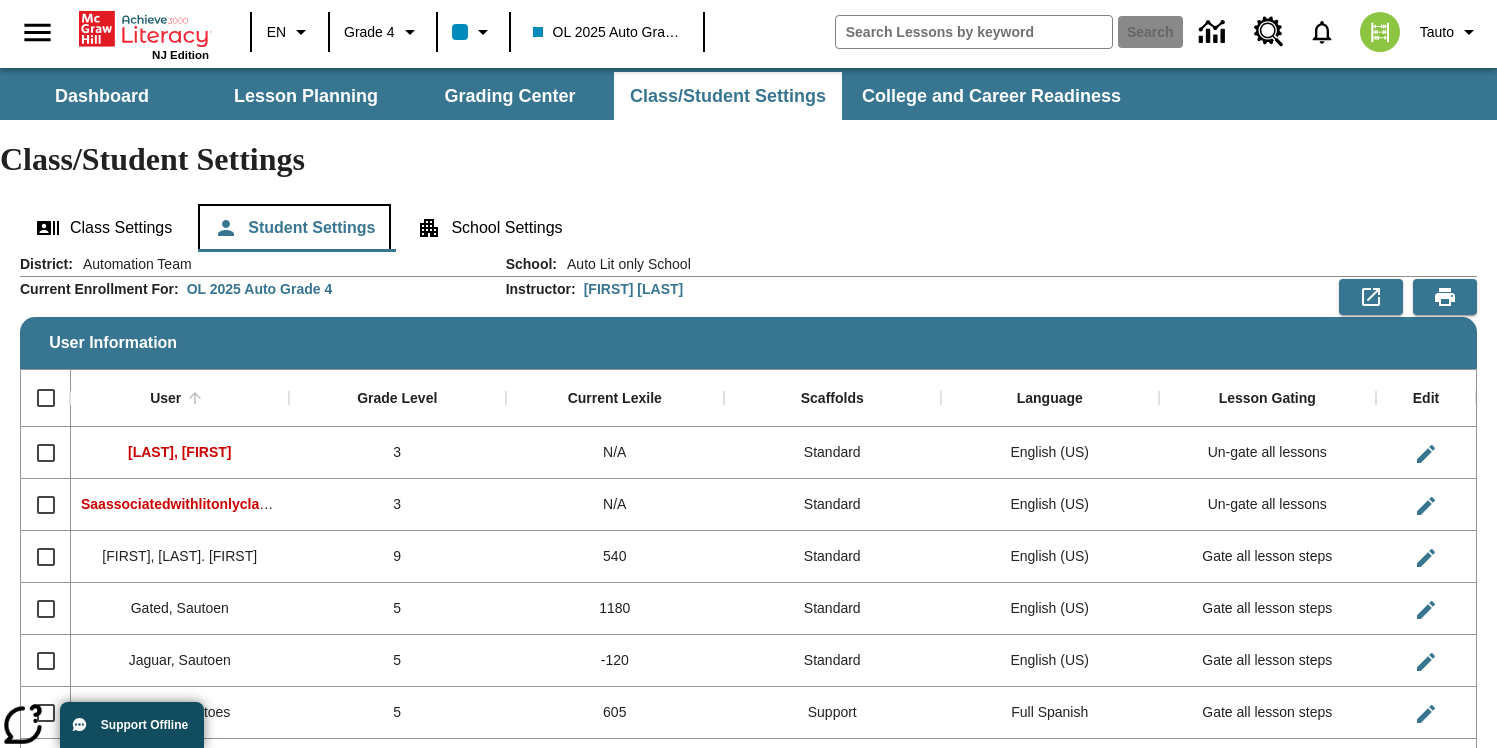 type 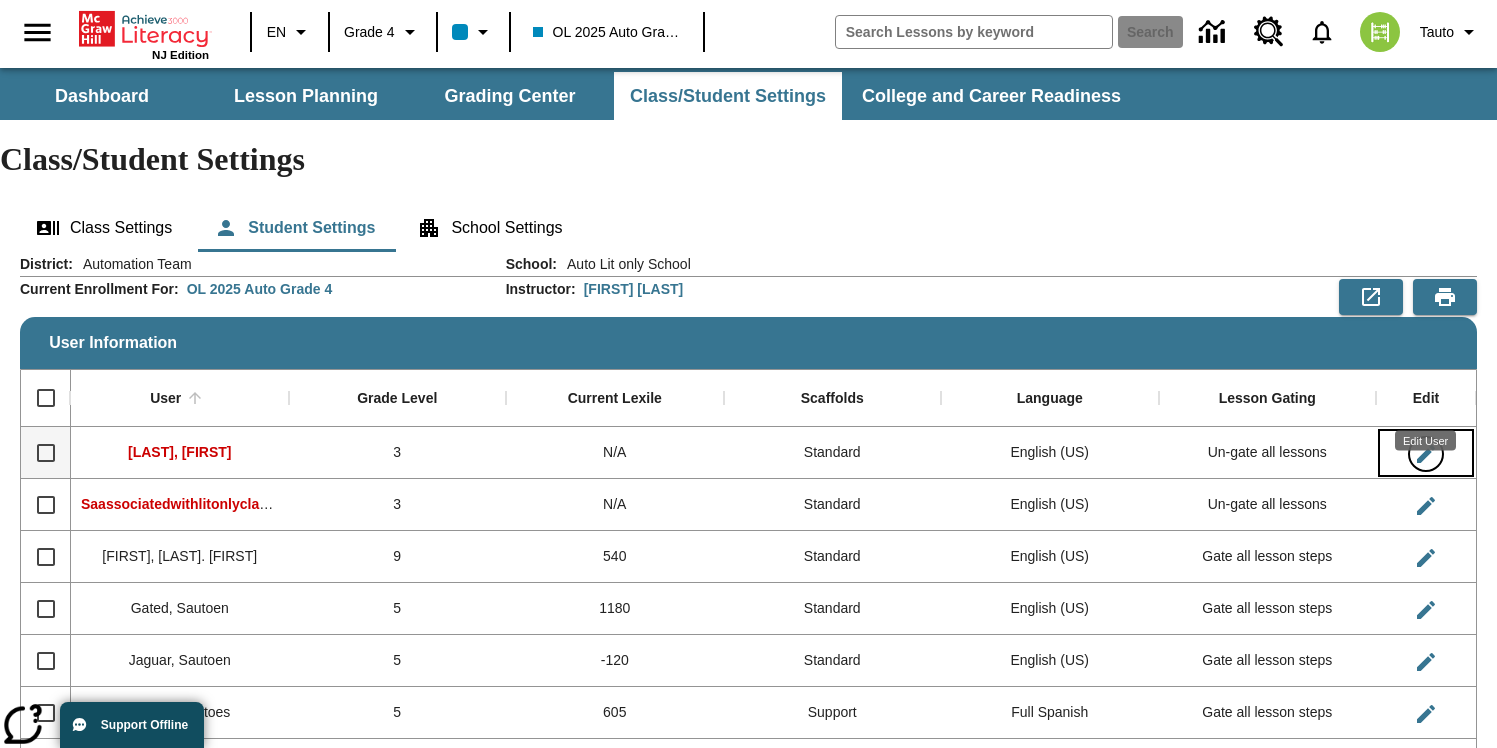 click 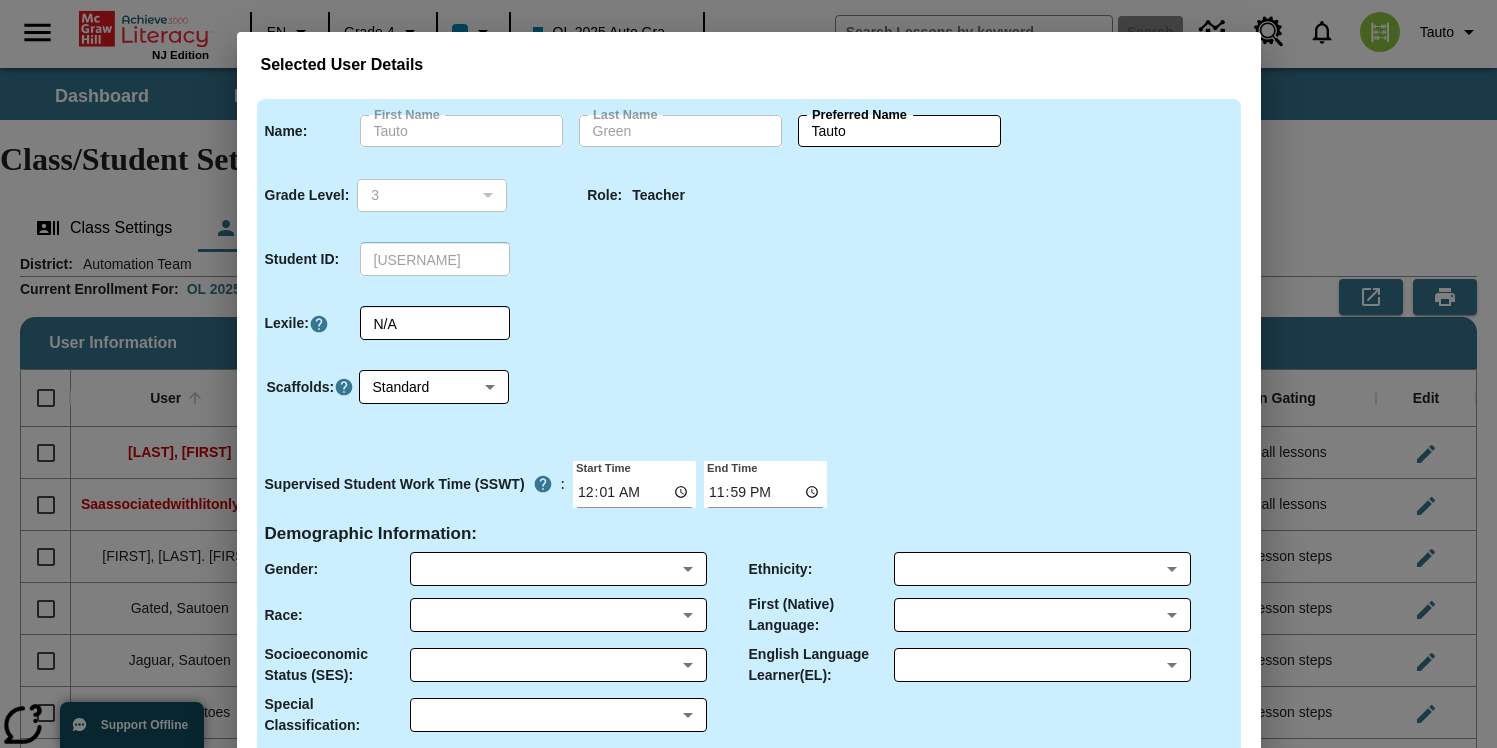 click on "Selected User Details Name : First Name Tauto First Name Last Name Green Last Name Preferred Name Tauto Preferred Name Grade Level : 3 3 ​ Role : Teacher Student ID : green1 ​ Lexile : N/A ​ Scaffolds : Standard 0 ​ Supervised Student Work Time (SSWT)  : Start Time 00:01 End Time 23:59 Demographic Information : Gender : ​ ​ Ethnicity : ​ ​ Race : ​ ​ First (Native) Language : ​ ​ Socioeconomic Status (SES) : ​ ​ English Language Learner(EL) : ​ ​ Special Classification : ​ ​ Please note: This user belongs to more than one Achieve3000 class. Cancel Save User Details" at bounding box center (748, 374) 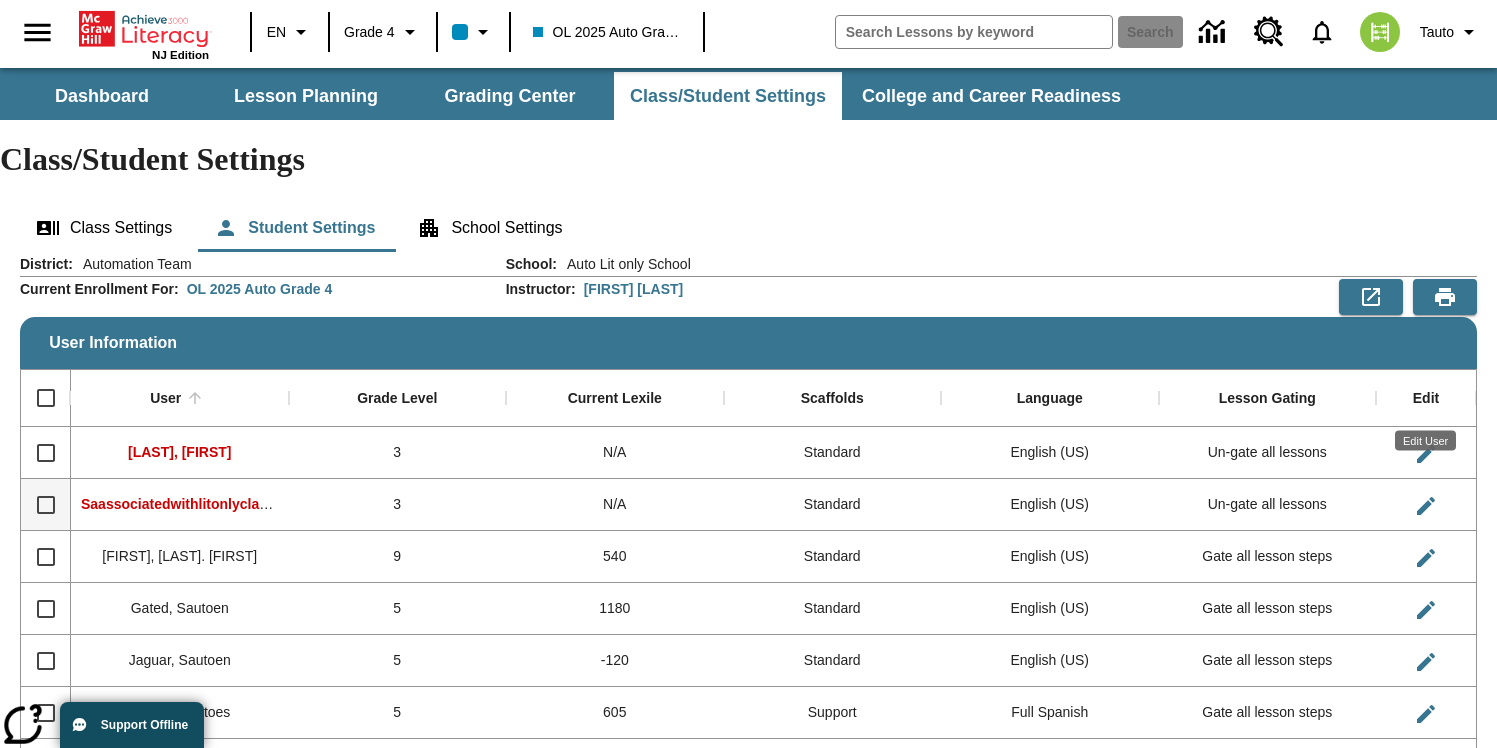 scroll, scrollTop: 55, scrollLeft: 0, axis: vertical 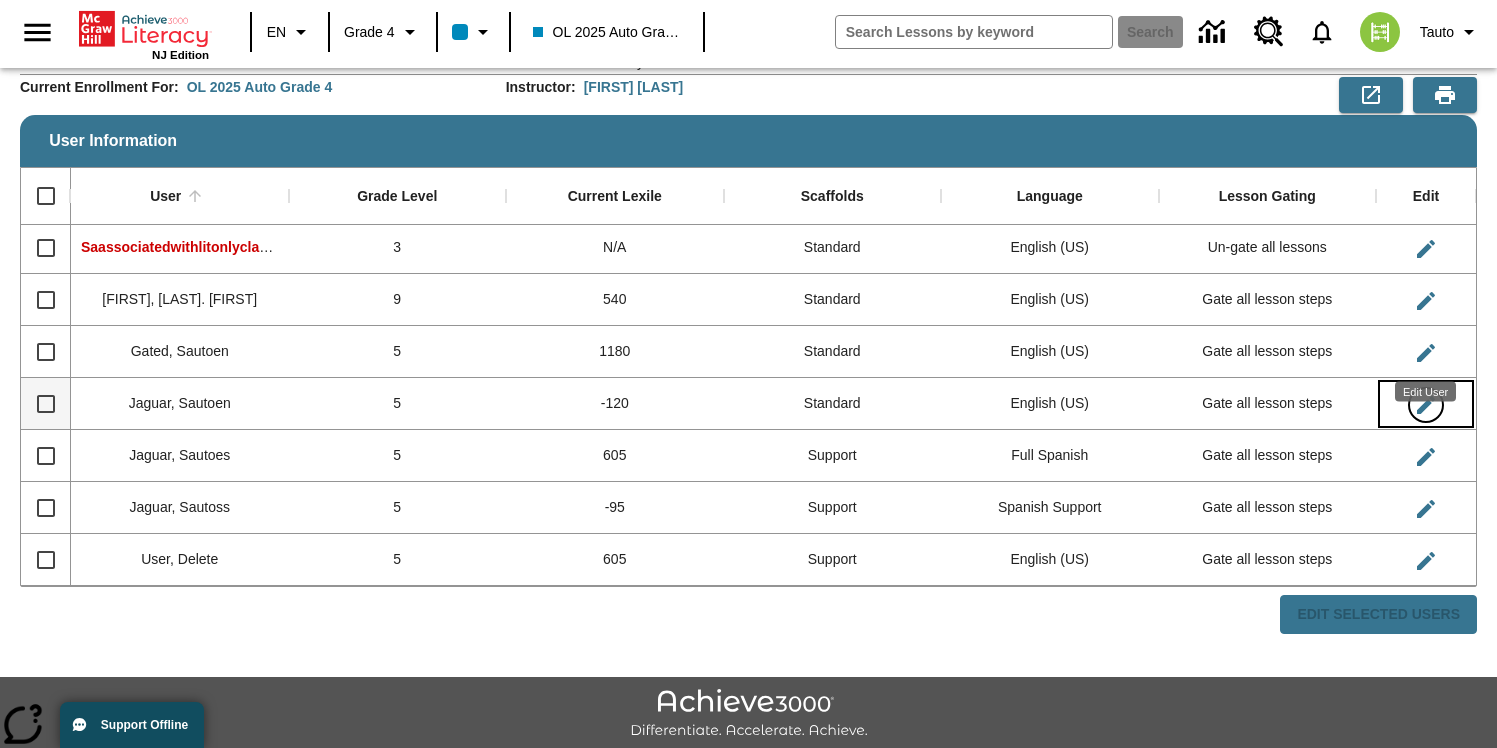 click 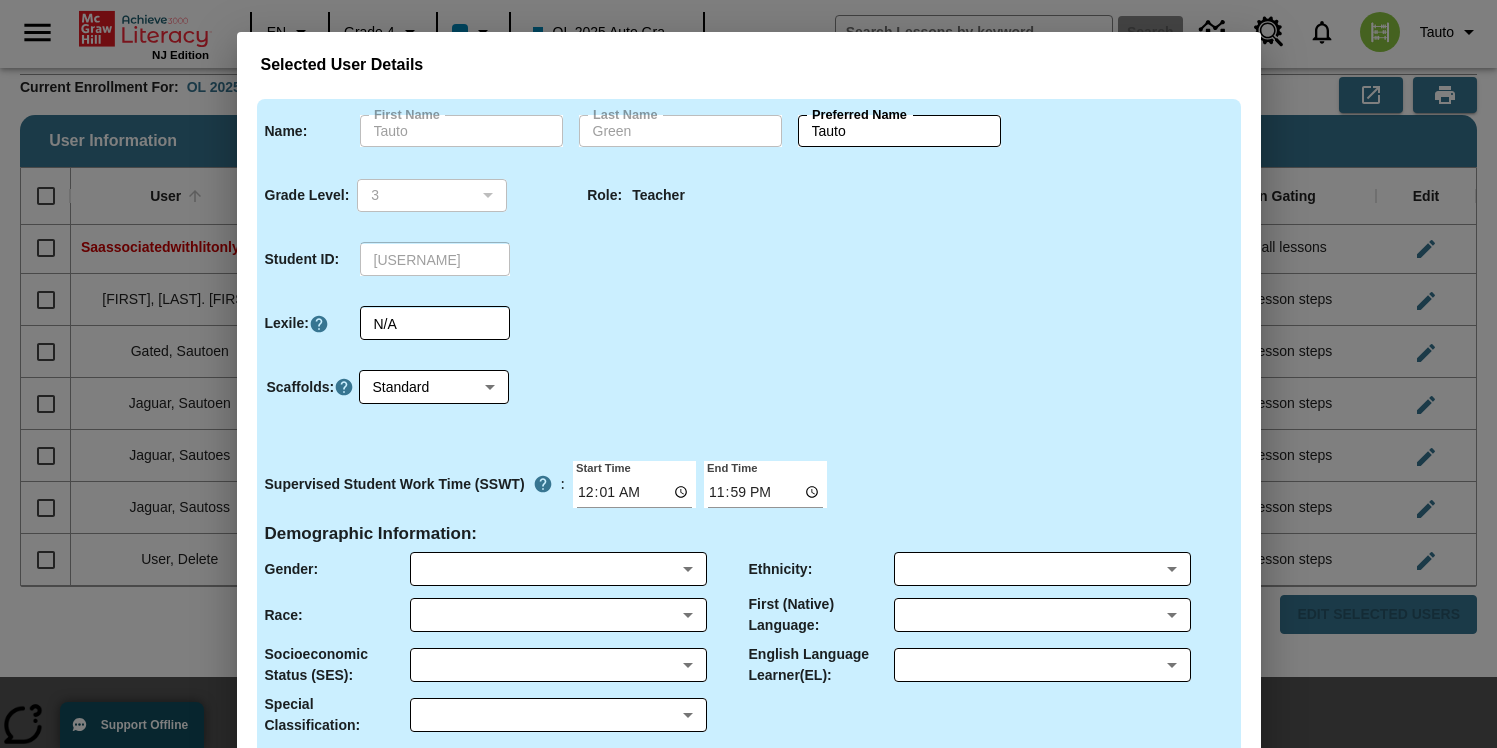 type on "Sautoen" 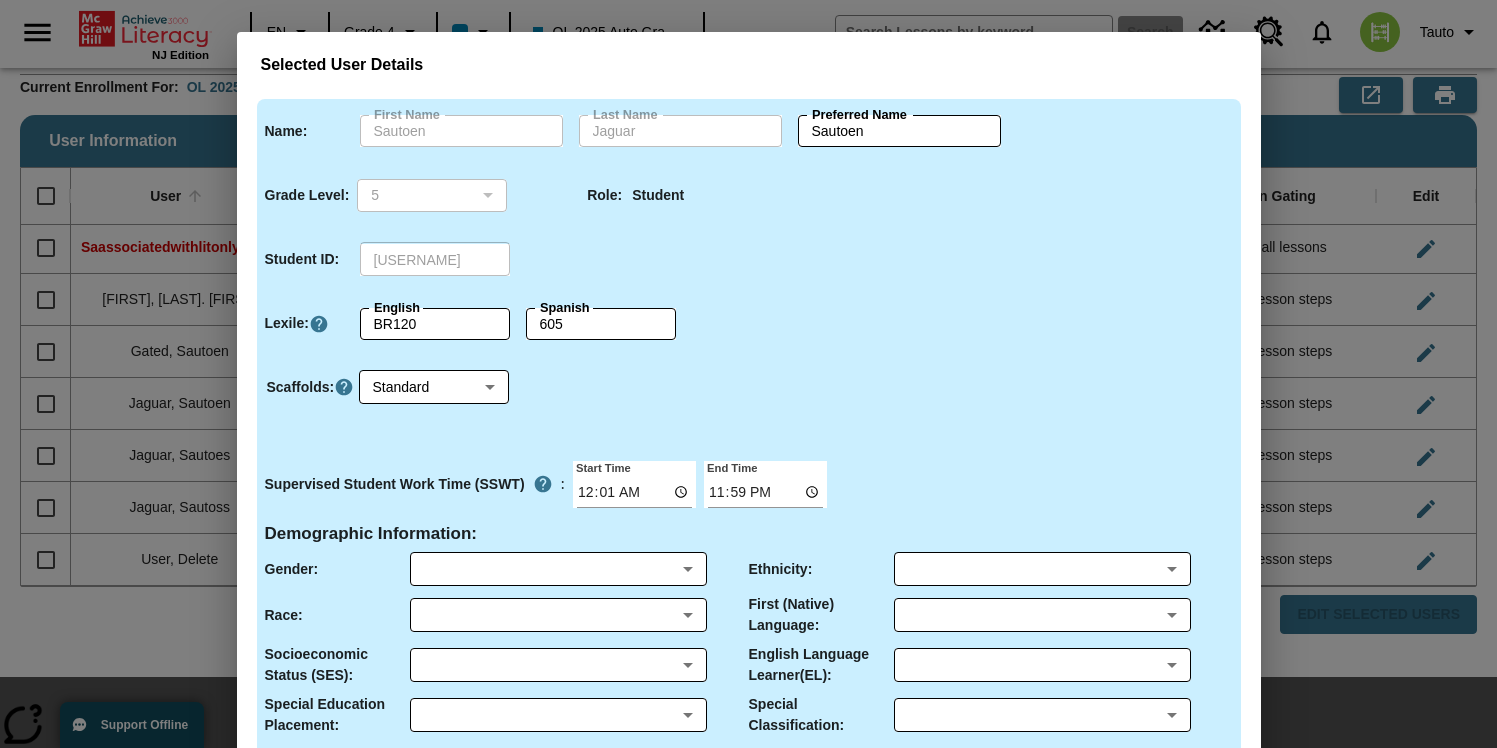 click on "Selected User Details Name : First Name Sautoen First Name Last Name Jaguar Last Name Preferred Name Sautoen Preferred Name Grade Level : 5 5 ​ Role : Student Student ID : jaguaren1 ​ Lexile : English BR120 English Spanish 605 Spanish Scaffolds : Standard 0 ​ Supervised Student Work Time (SSWT)  : Start Time 00:01 End Time 23:59 Demographic Information : Gender : ​ ​ Ethnicity : ​ ​ Race : ​ ​ First (Native) Language : ​ ​ Socioeconomic Status (SES) : ​ ​ English Language Learner(EL) : ​ ​ Special Education Placement : ​ ​ Special Classification : ​ ​ Please note: This user belongs to more than one Achieve3000 class. Cancel Save User Details" at bounding box center [748, 374] 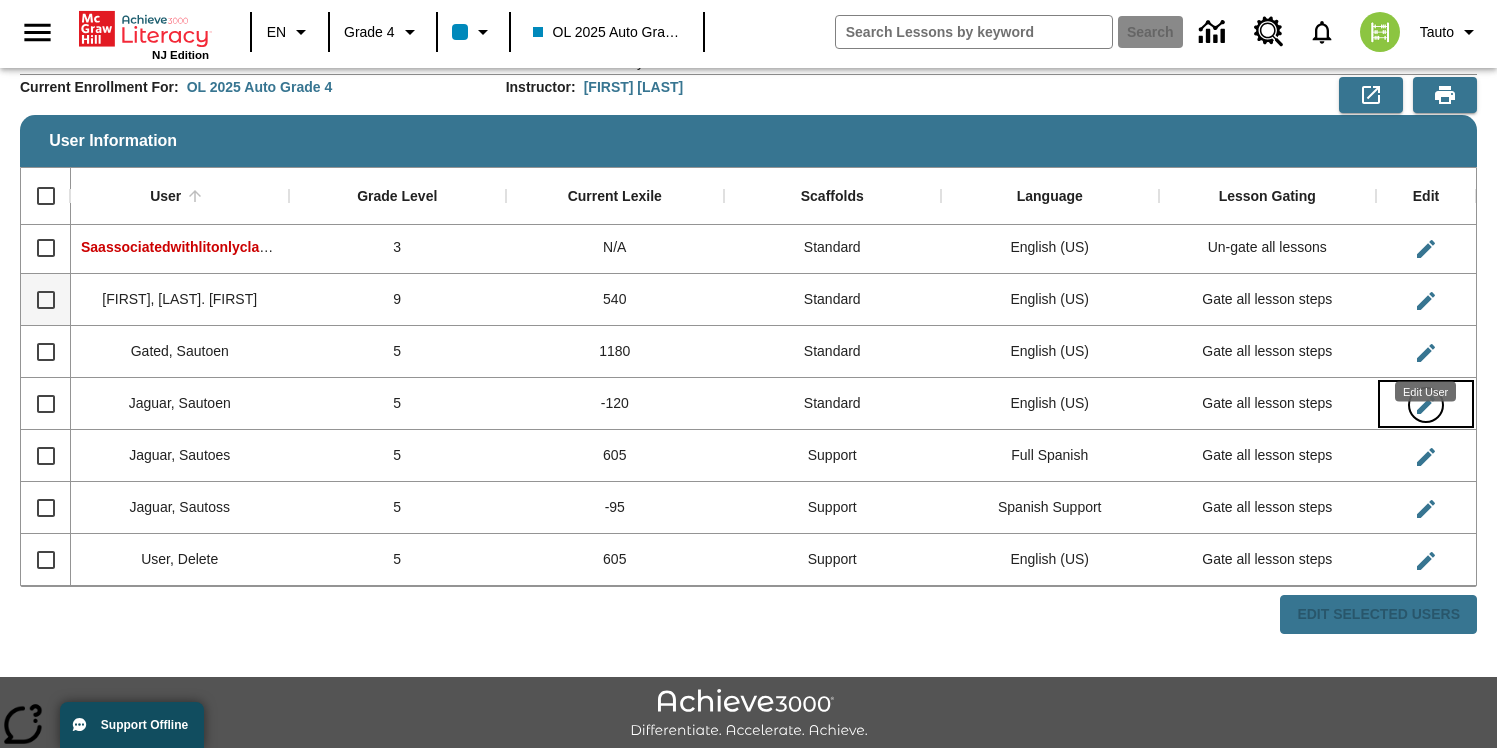scroll, scrollTop: 0, scrollLeft: 0, axis: both 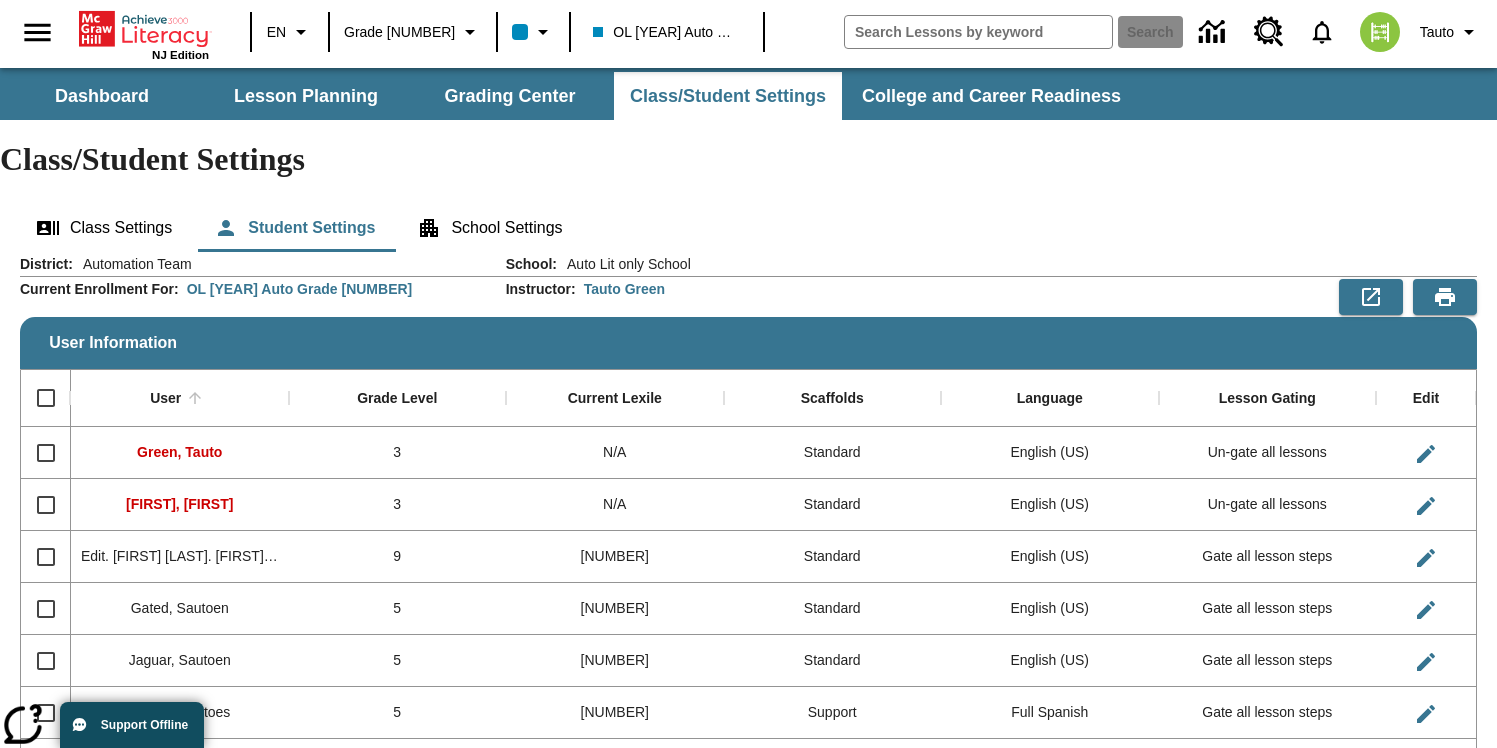 type 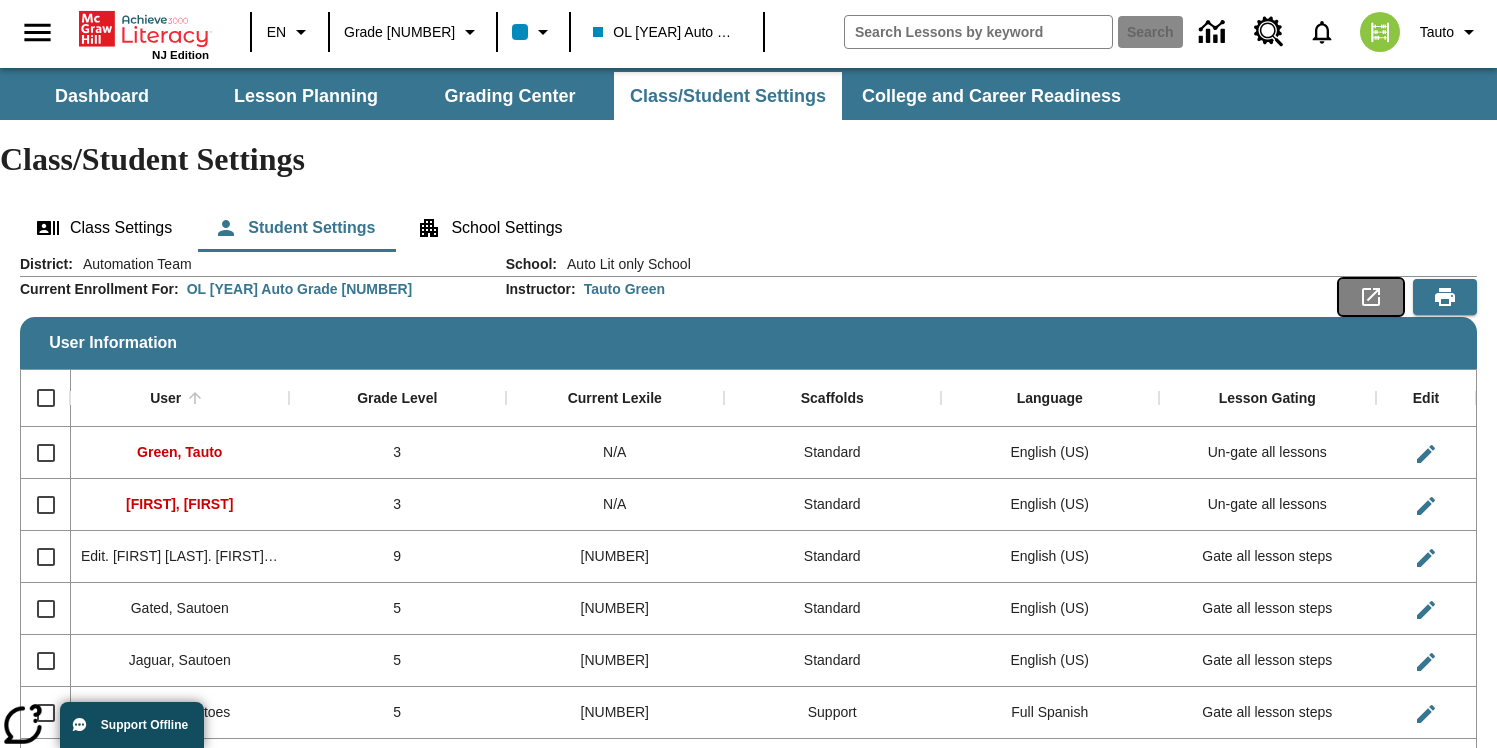 type 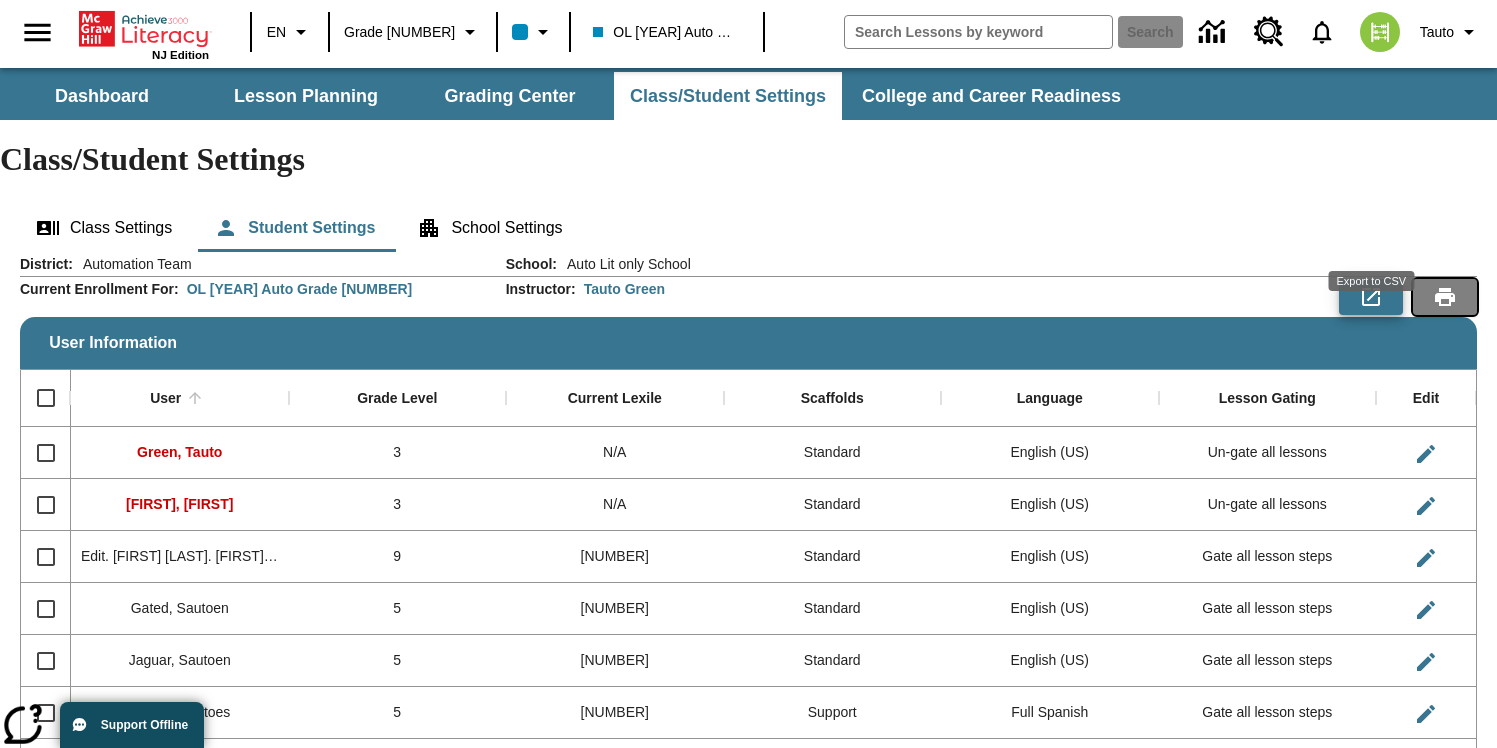 type 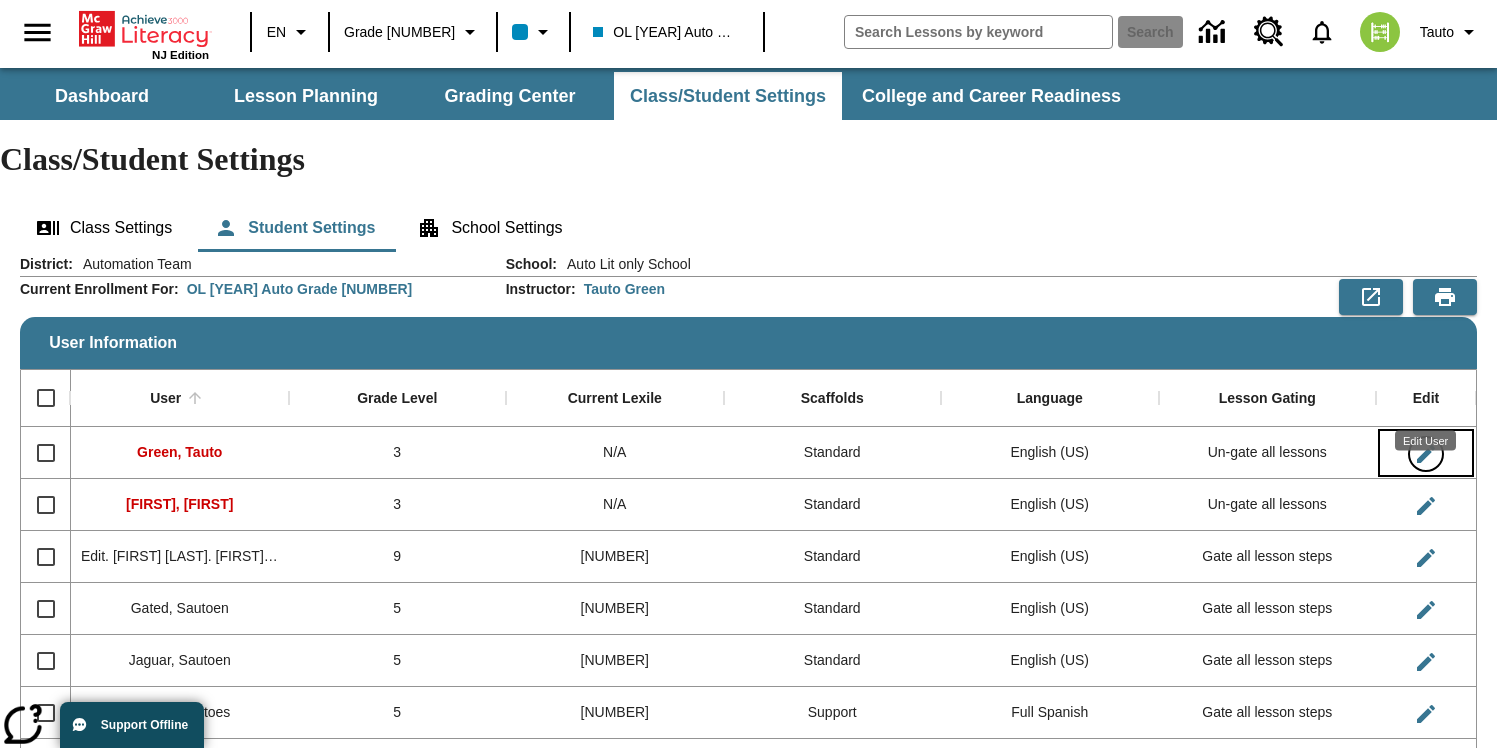 type 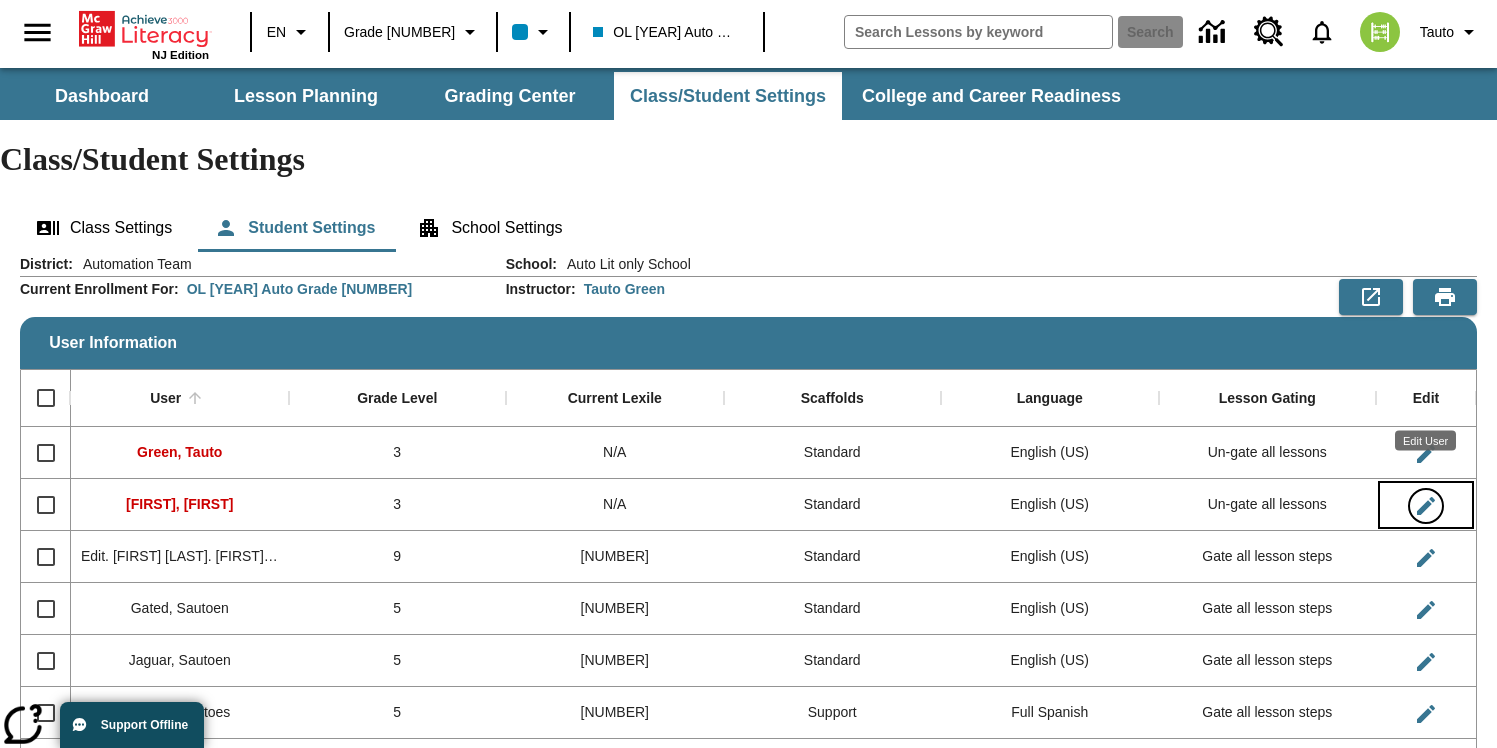 type 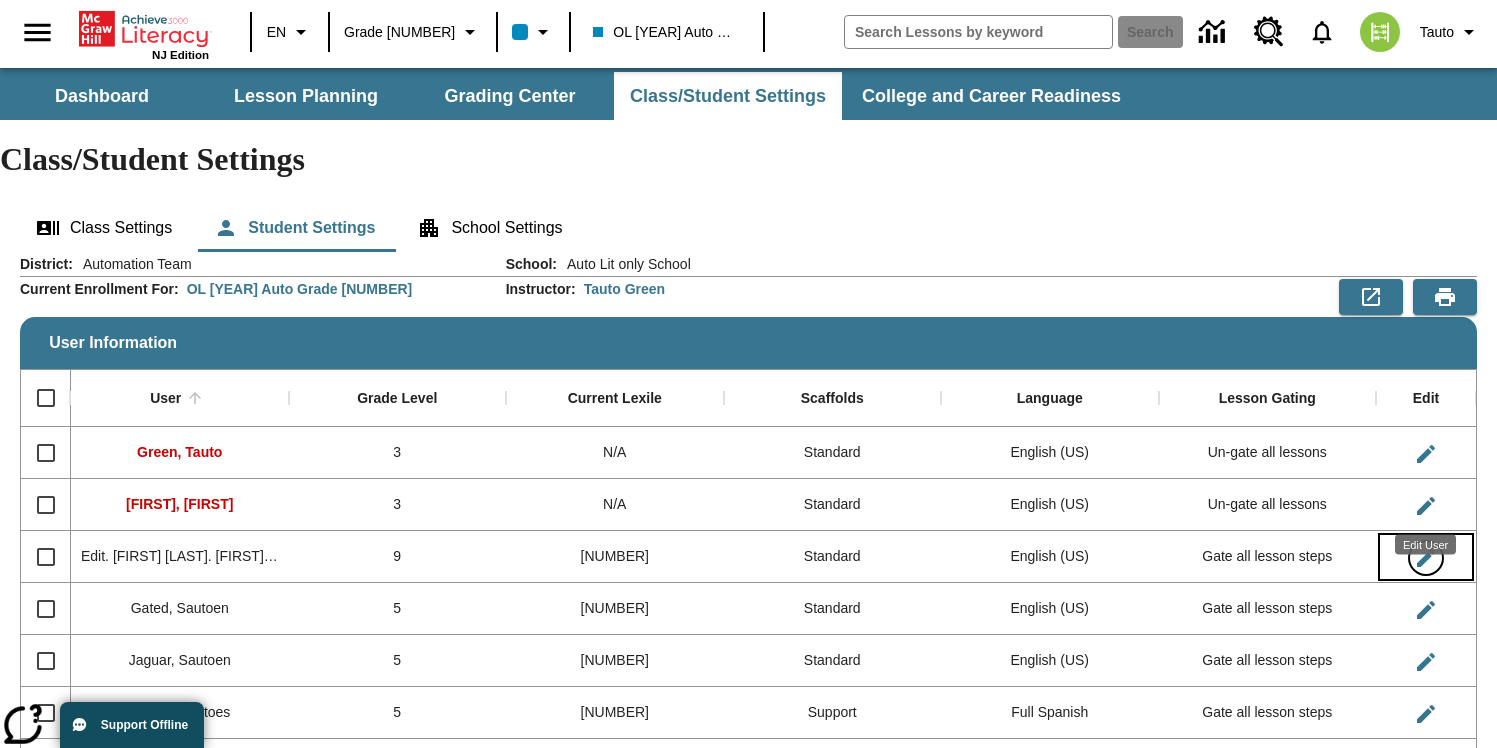 type 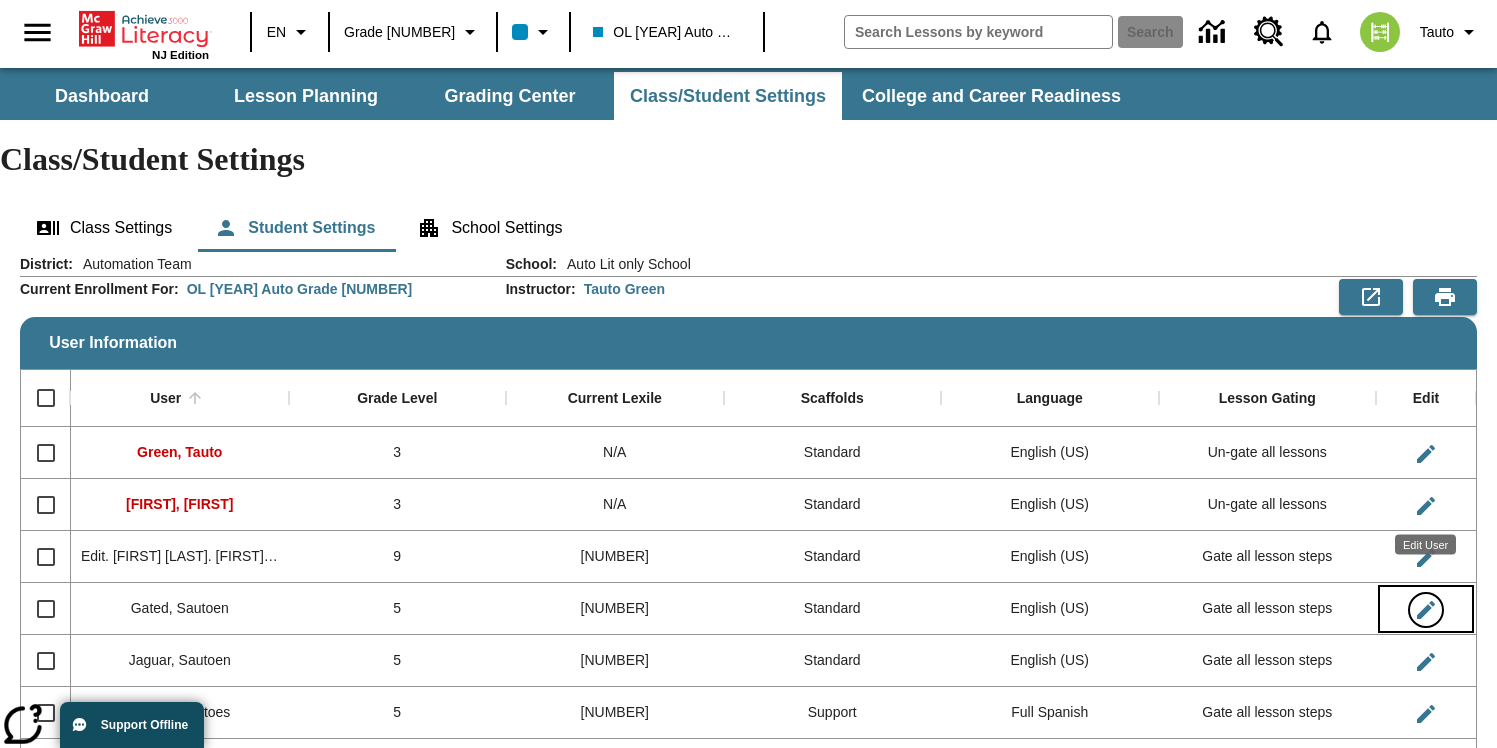type 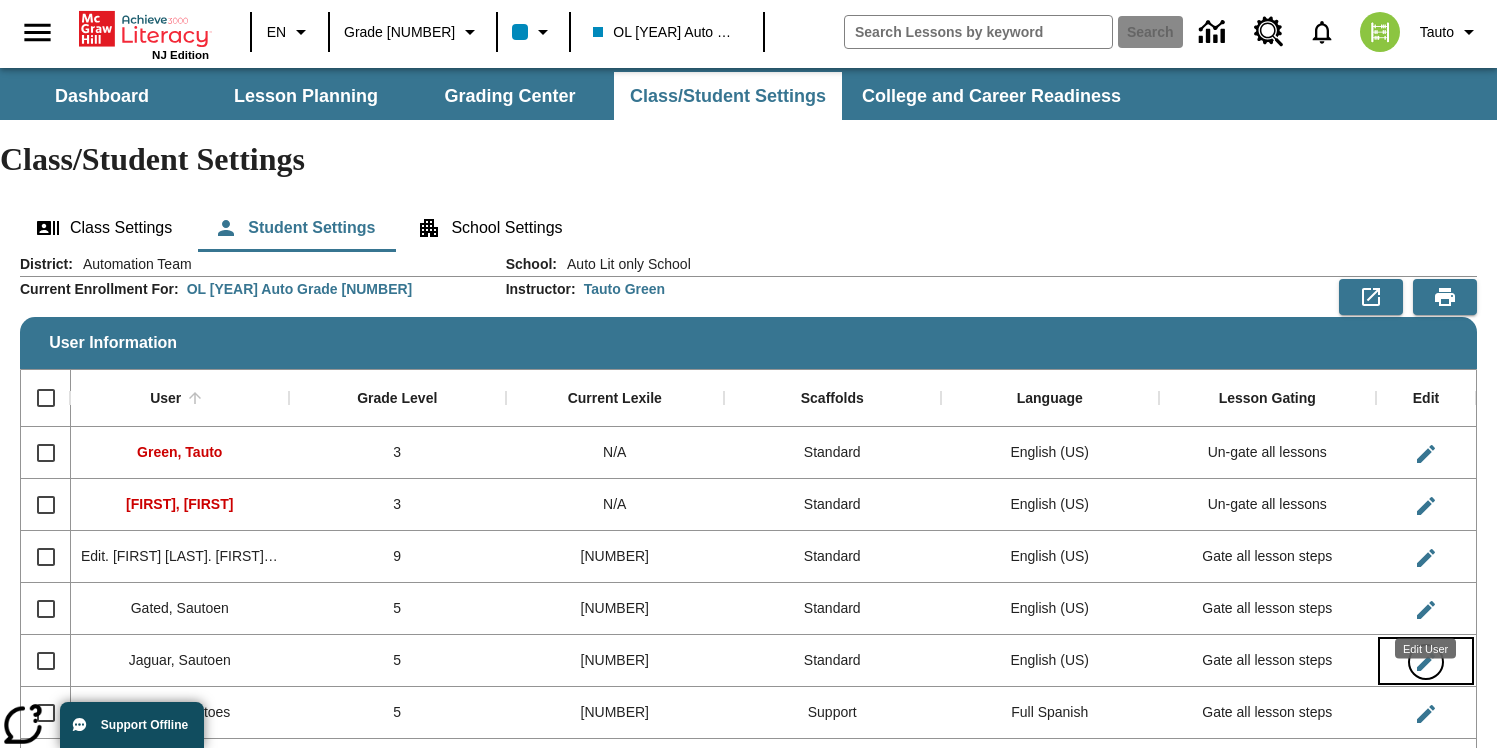 type 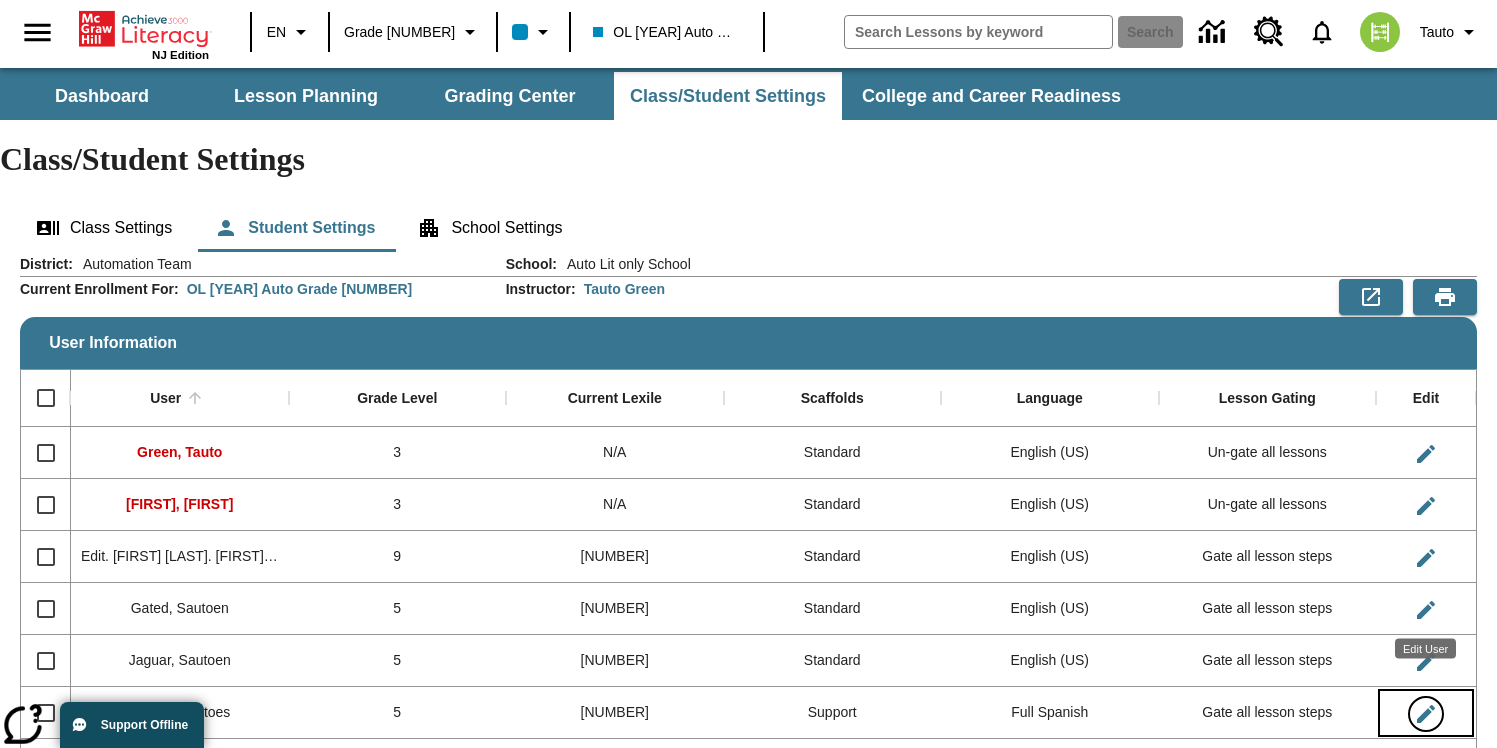 type 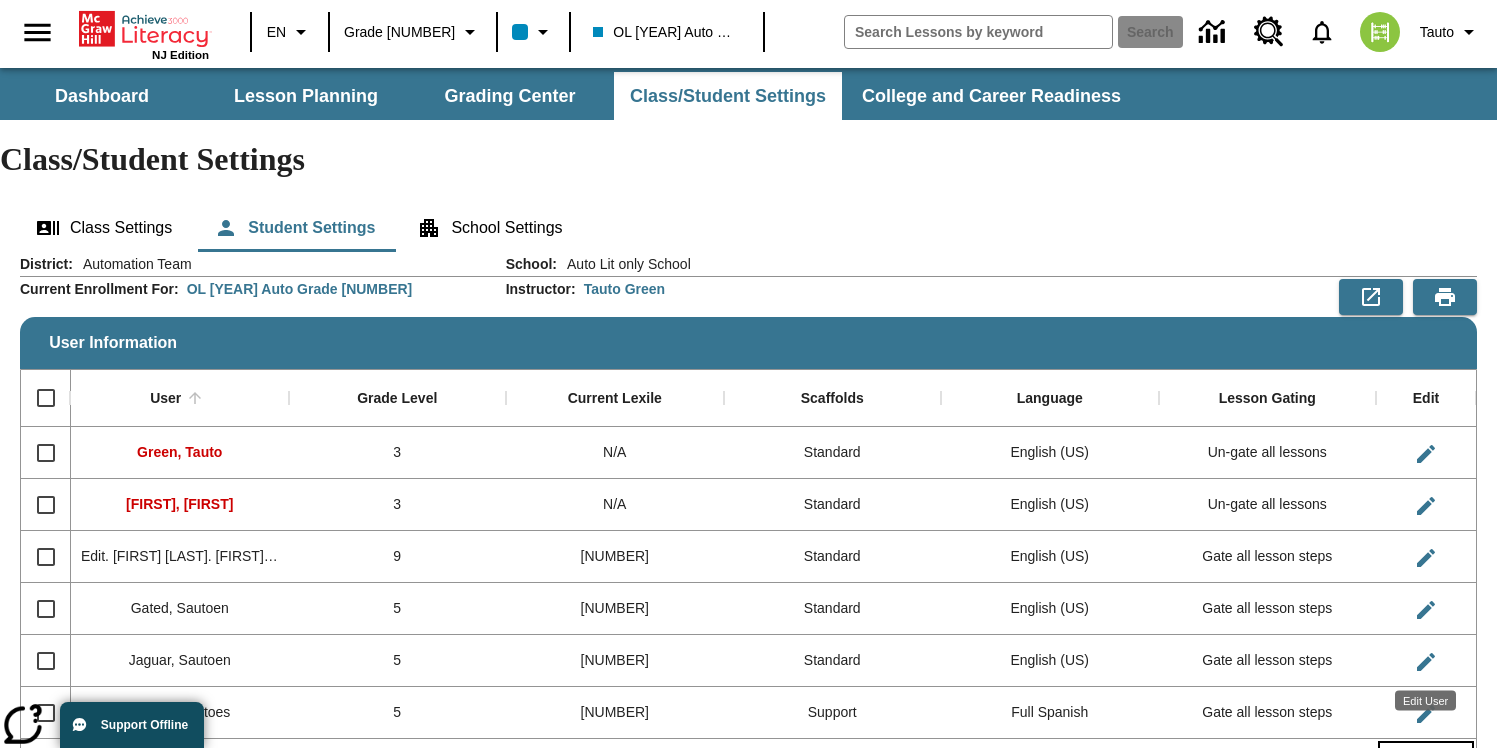 type 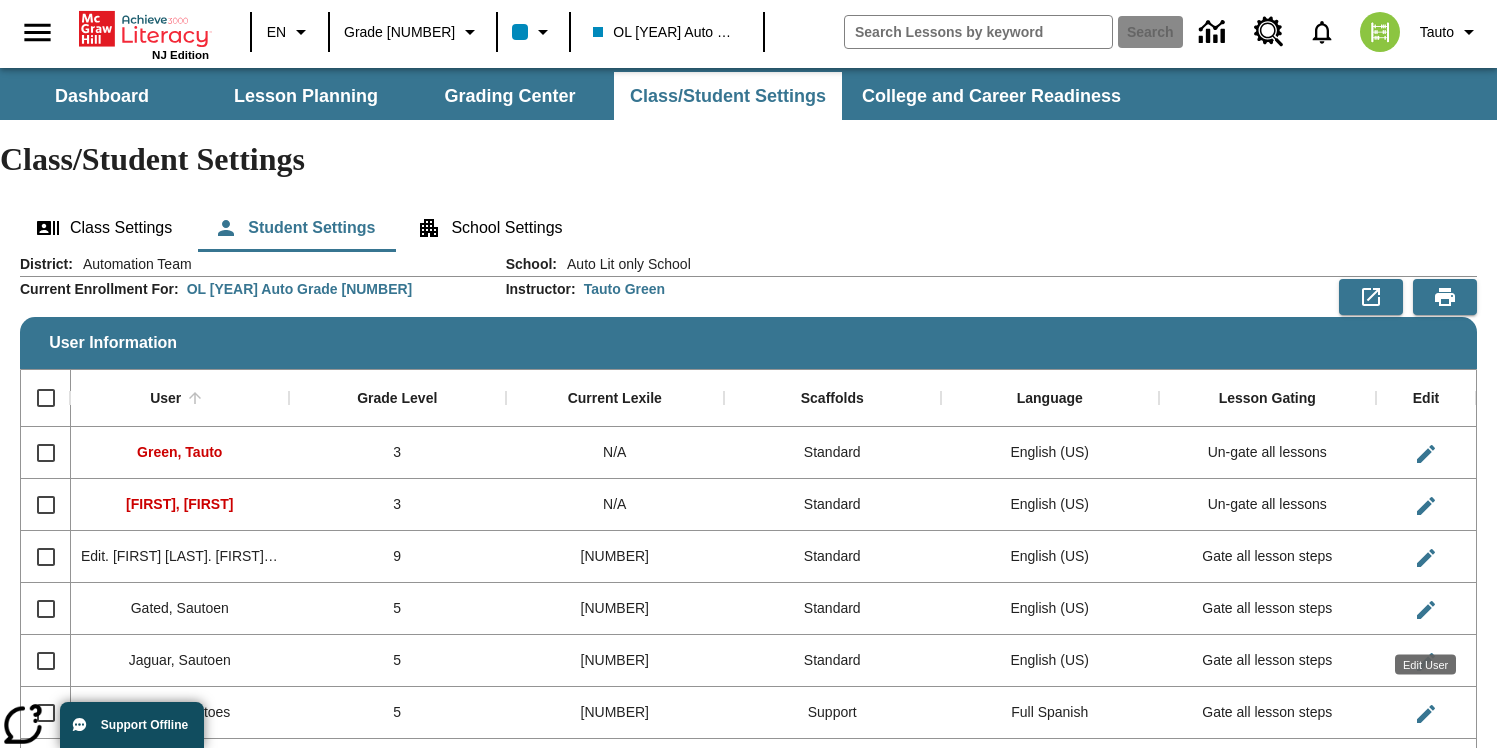 scroll, scrollTop: 55, scrollLeft: 0, axis: vertical 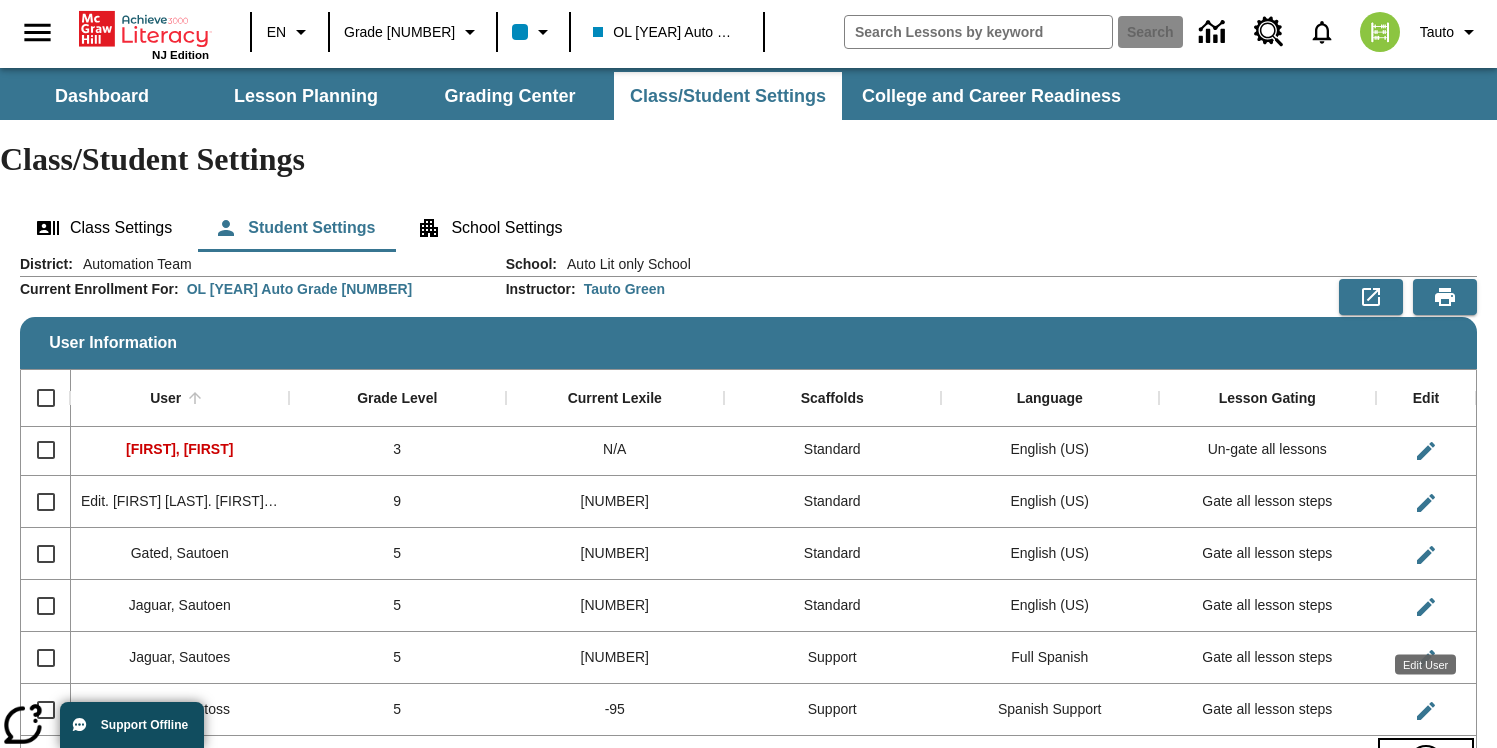 type 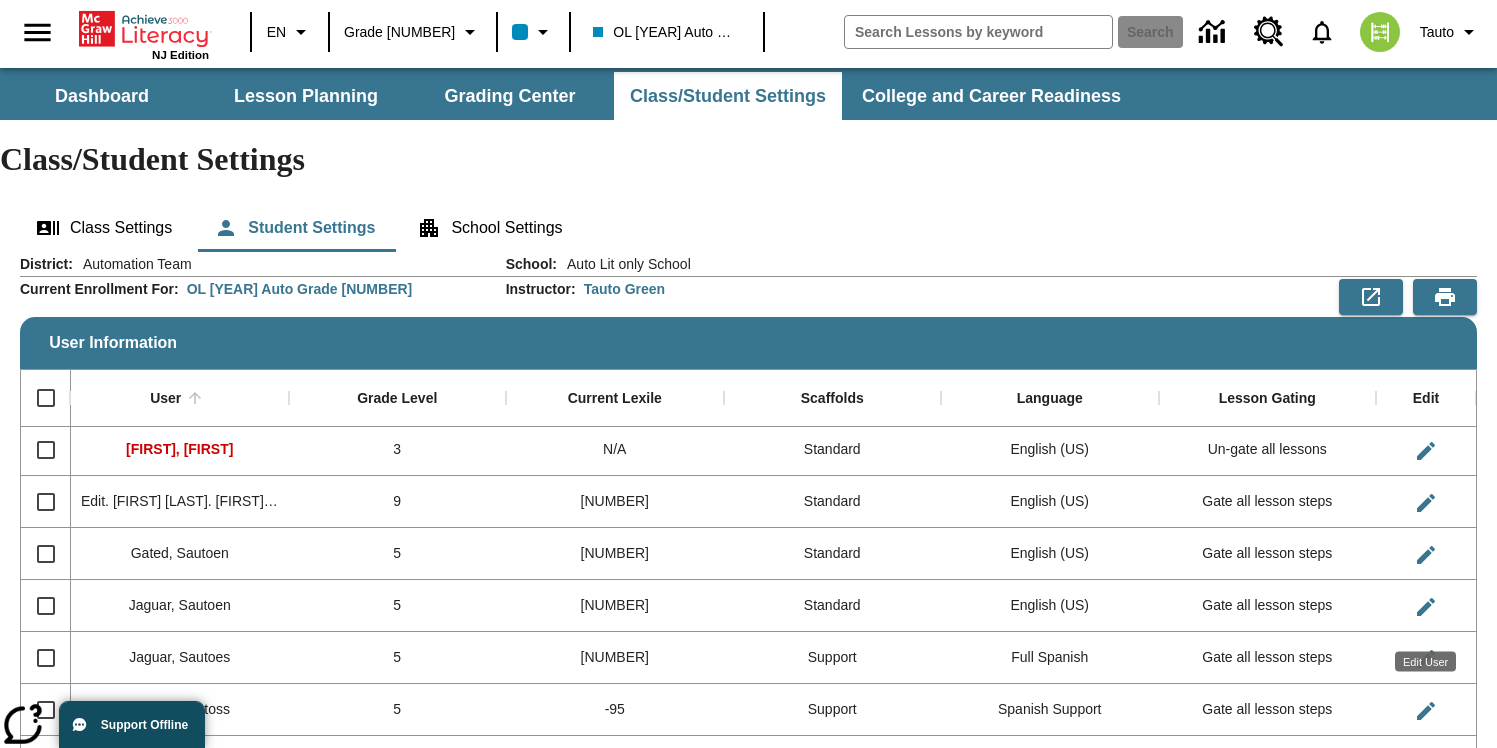 type 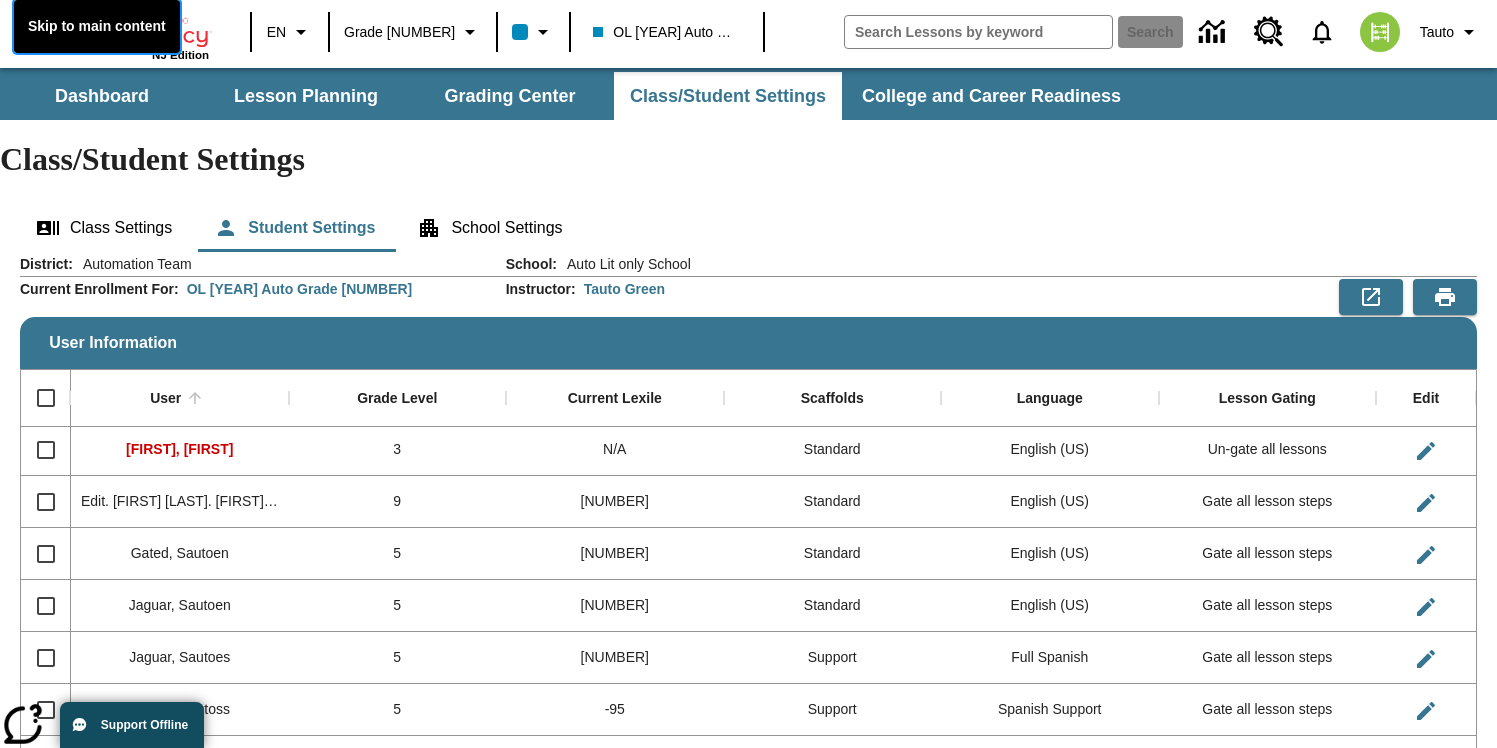 type 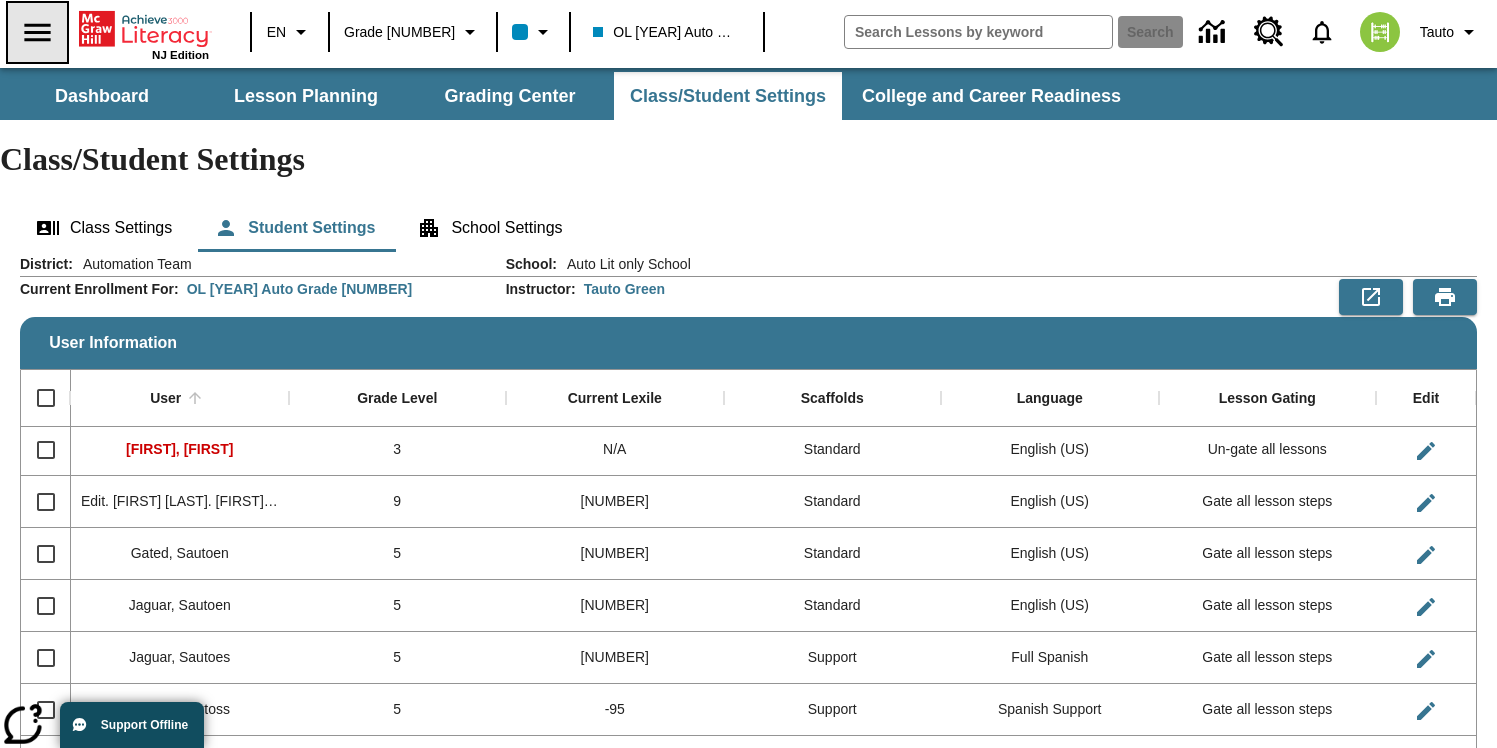 type 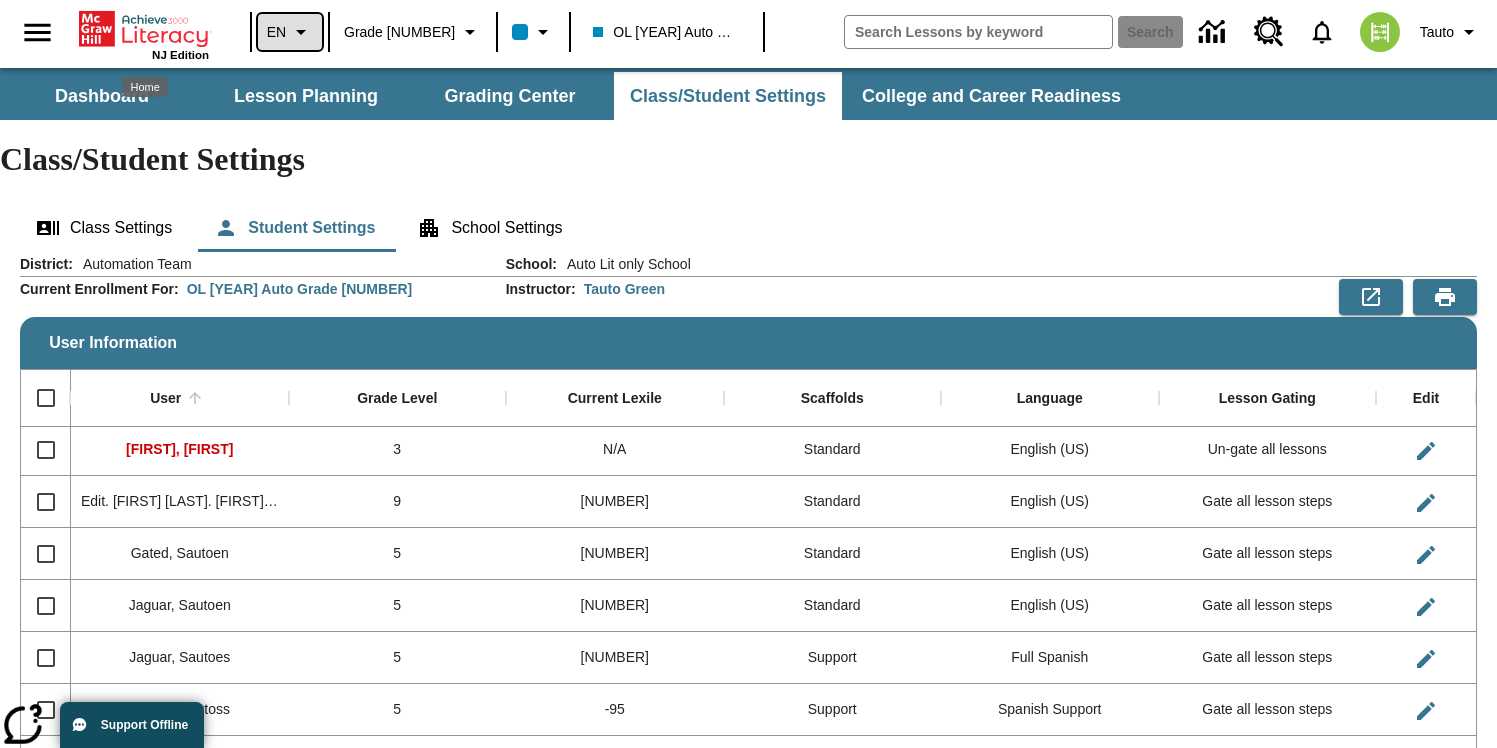type 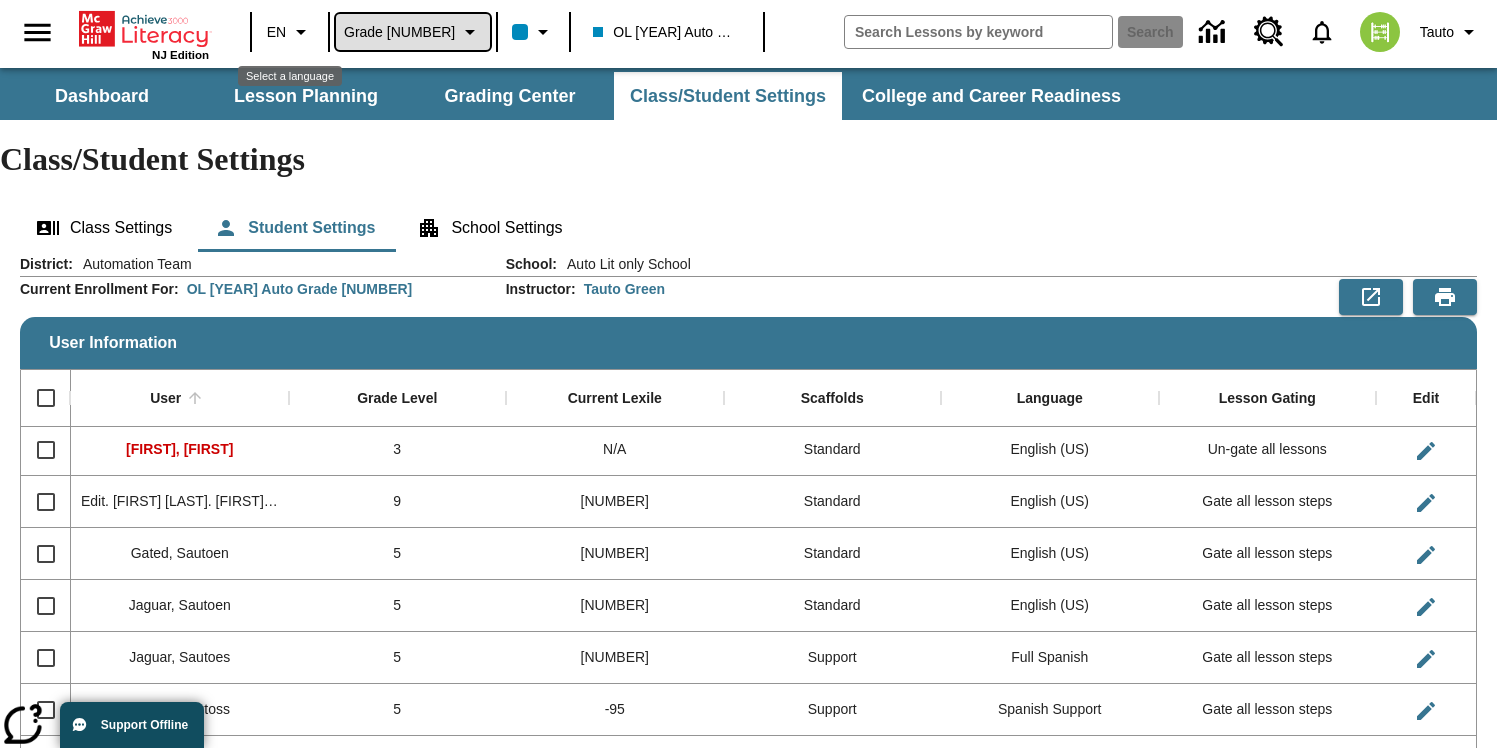 type 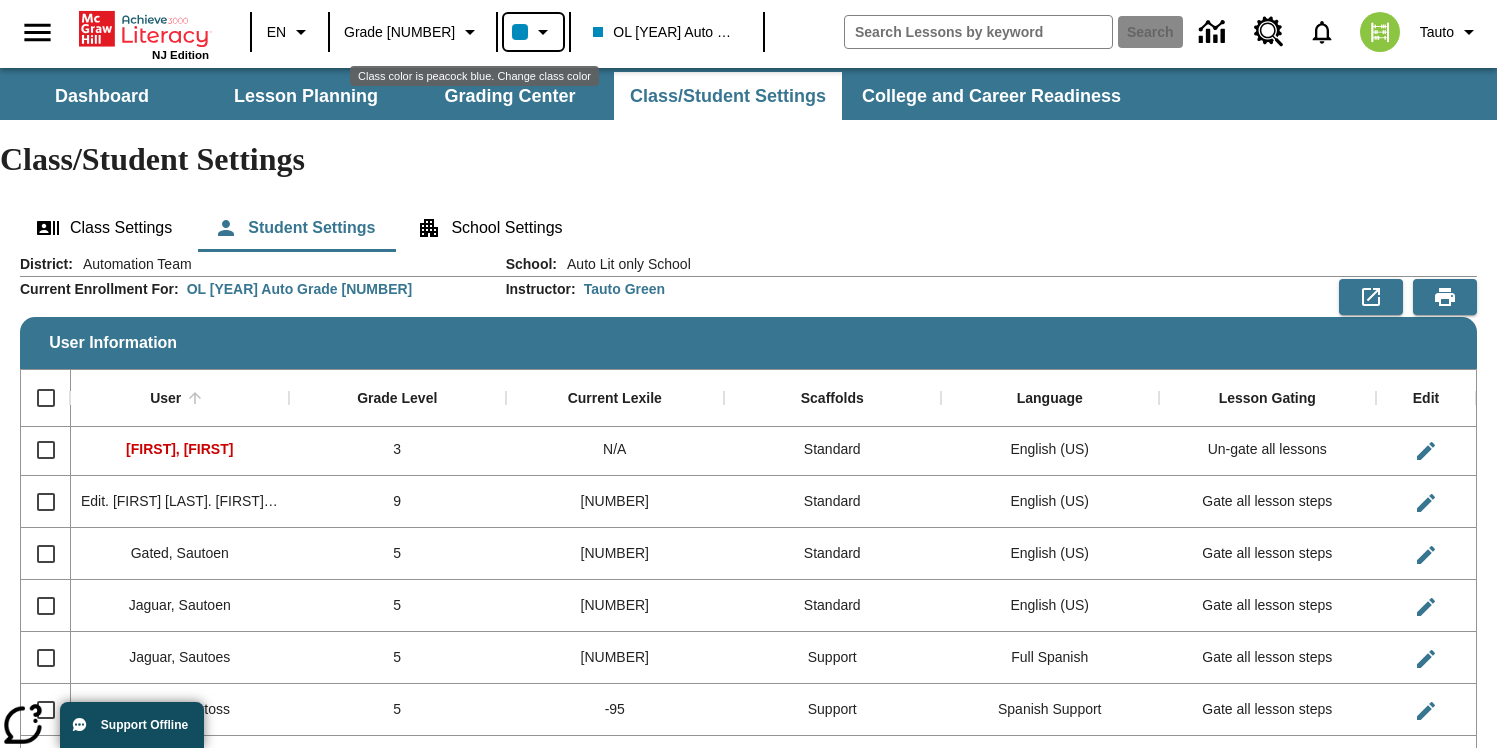 type 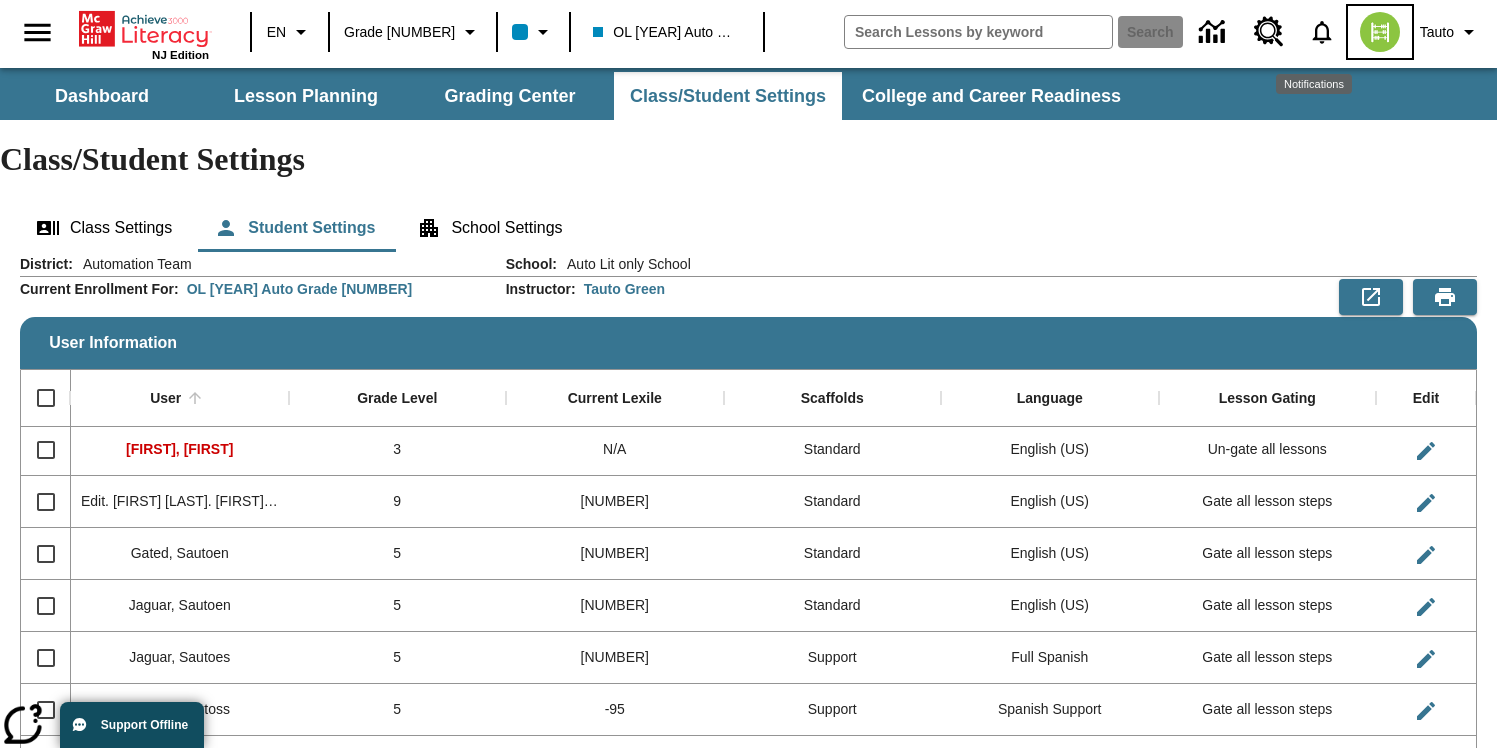 type 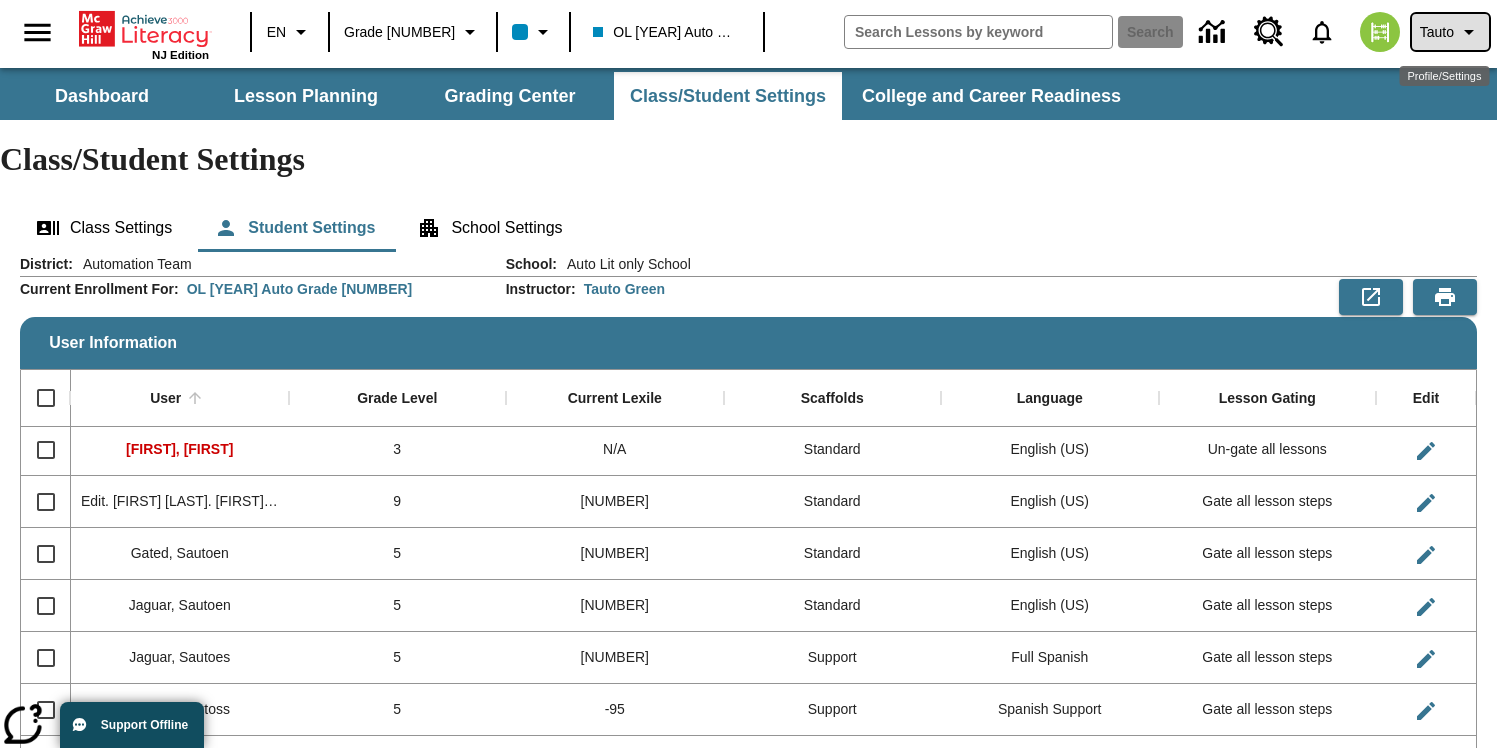 type 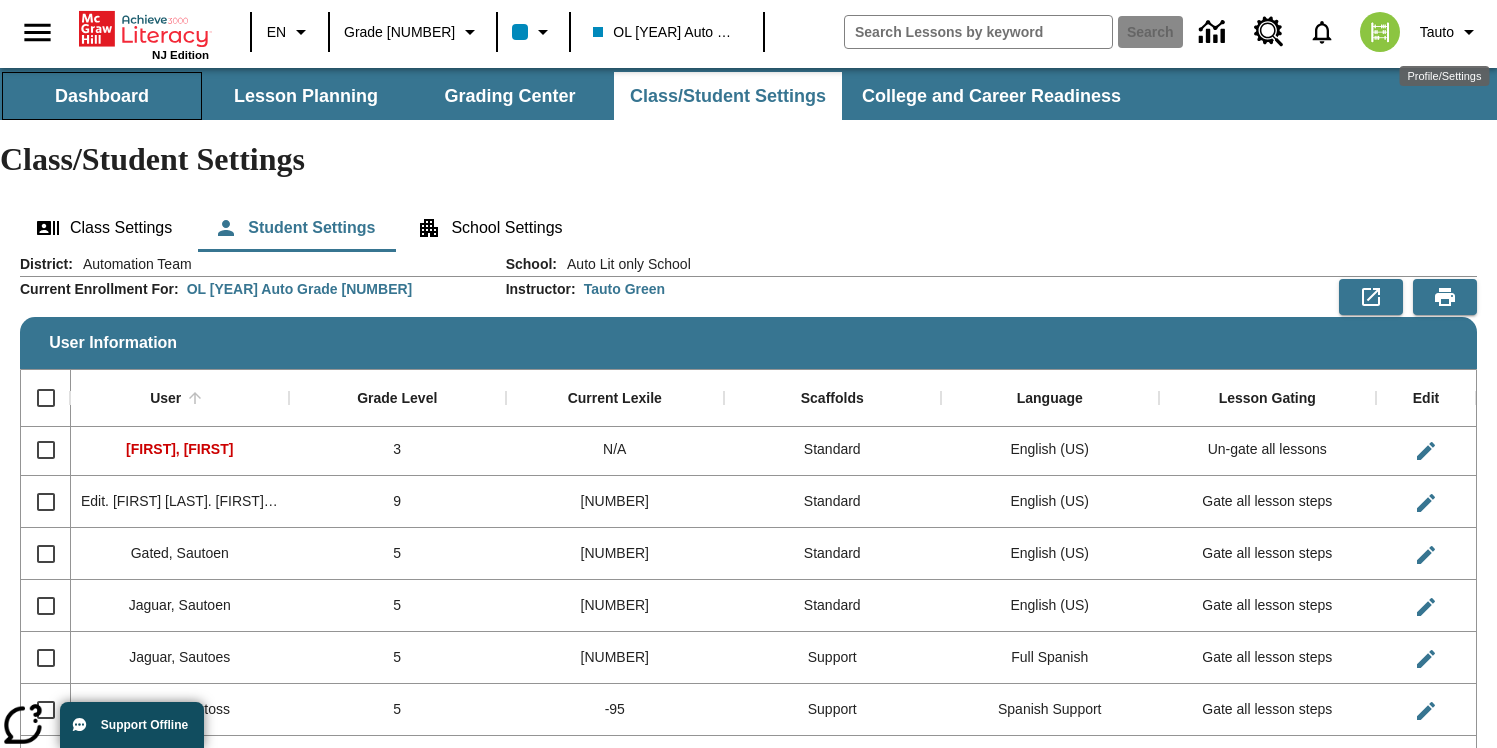 type 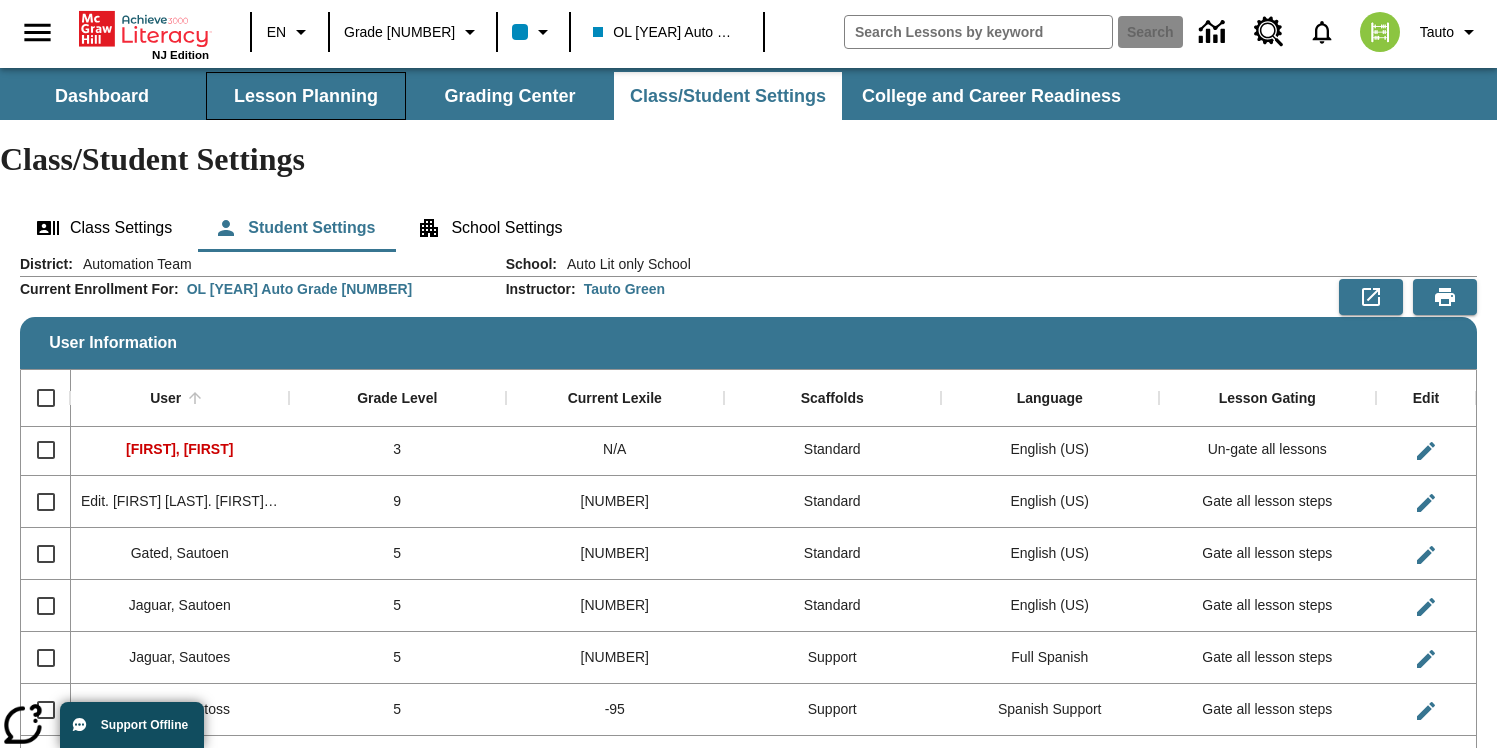 type 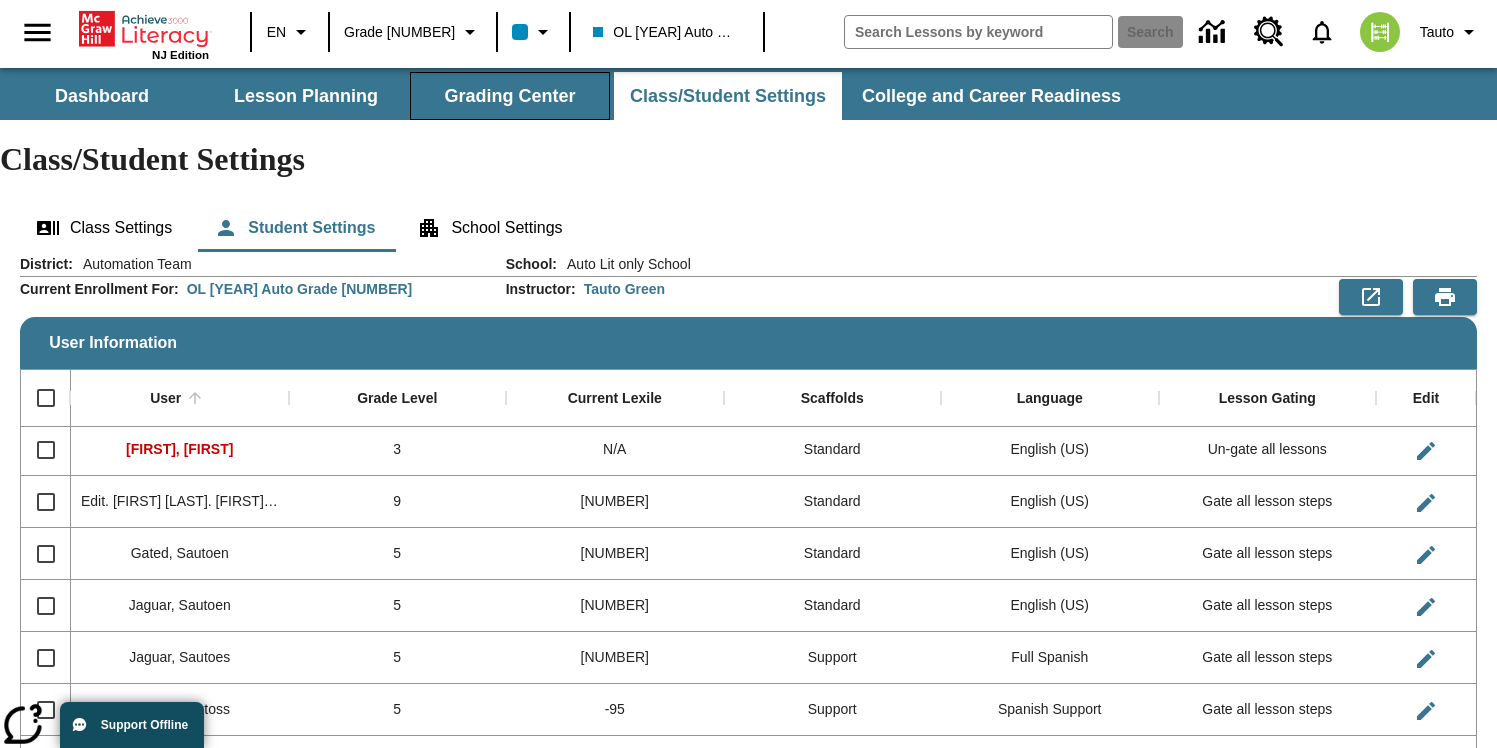 type 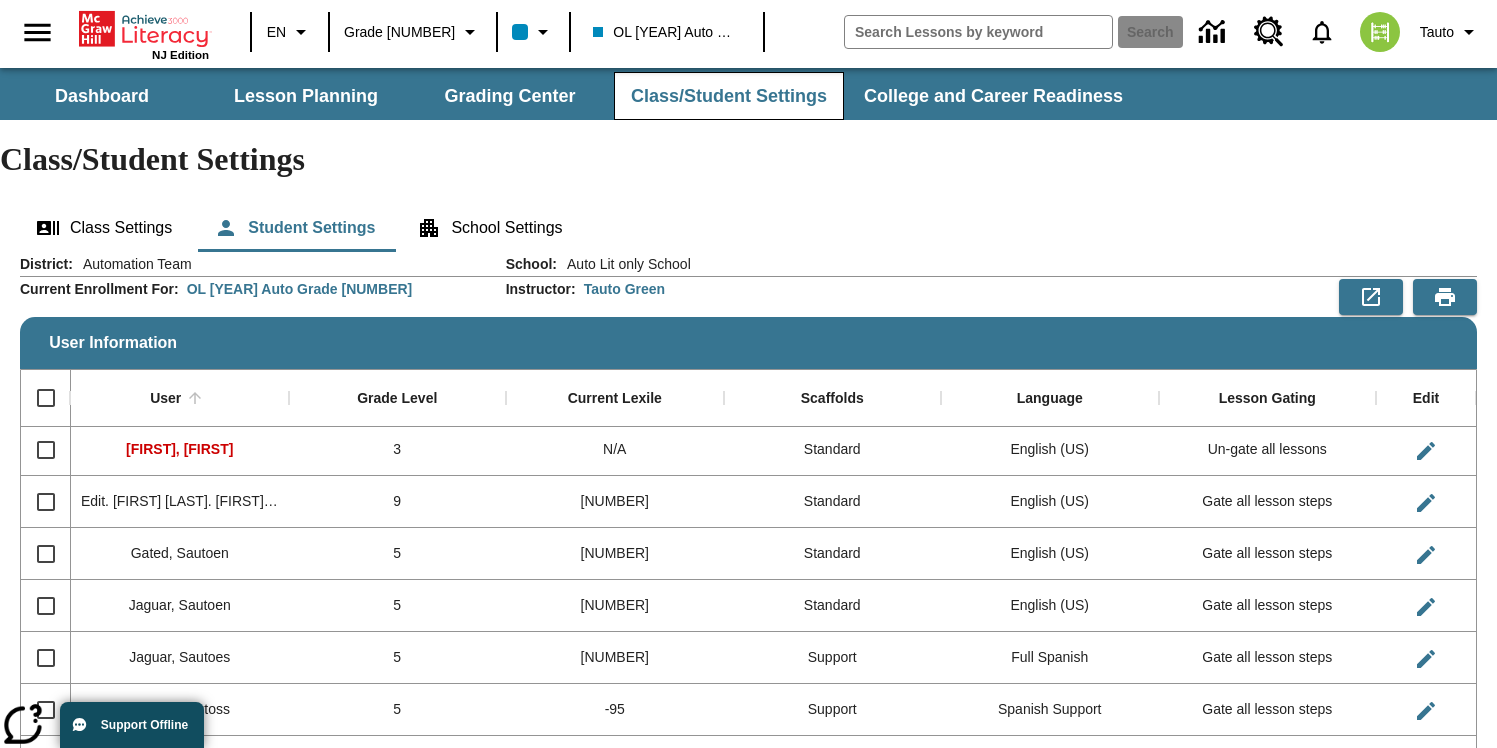 type 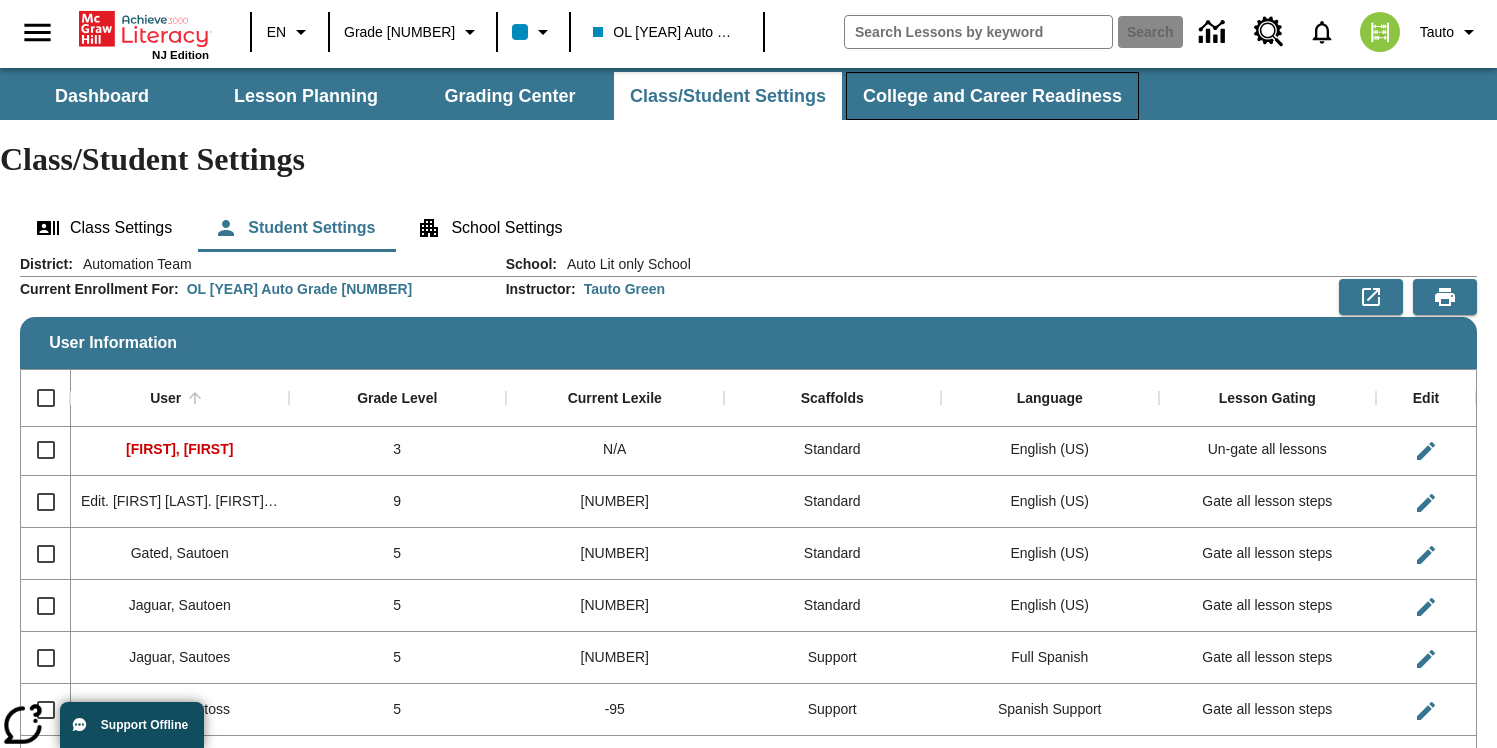 type 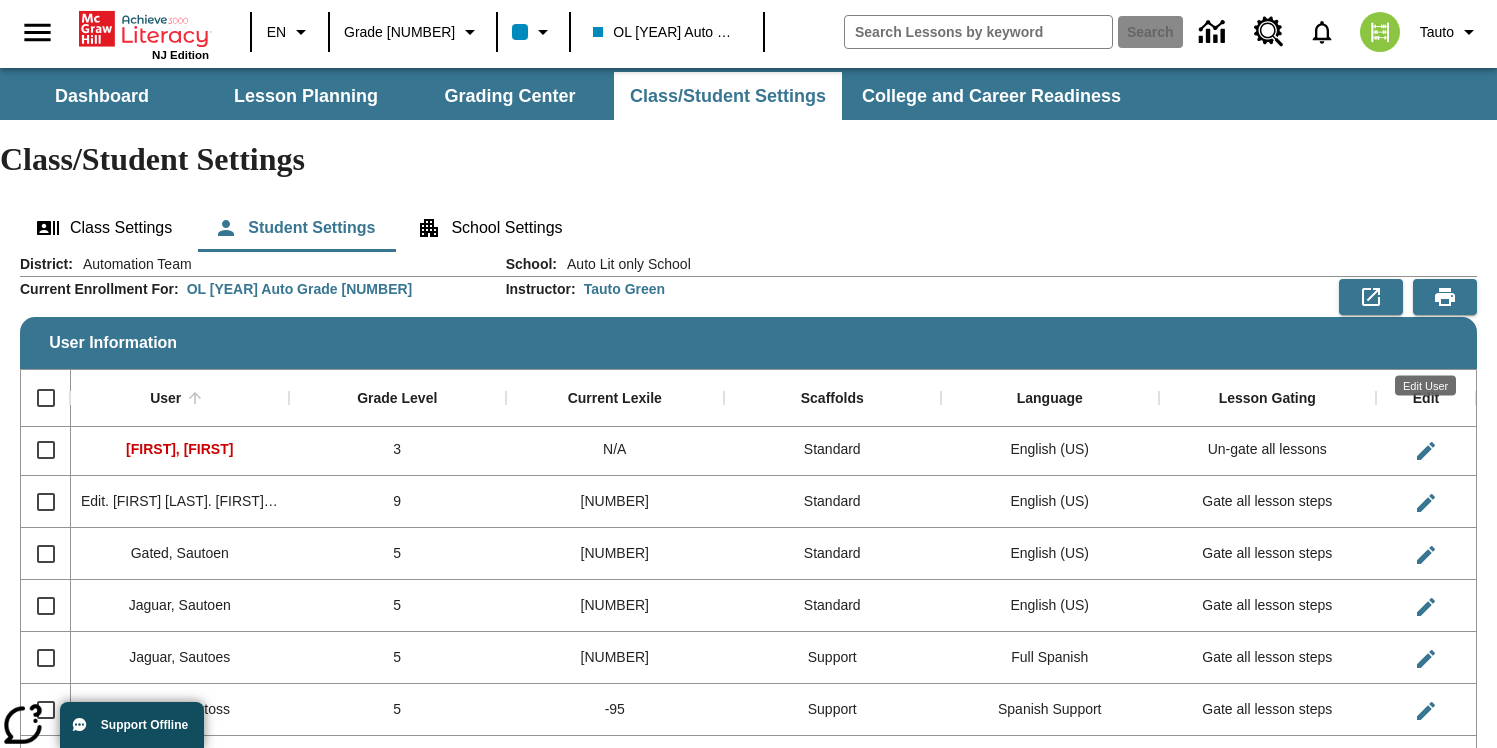 type 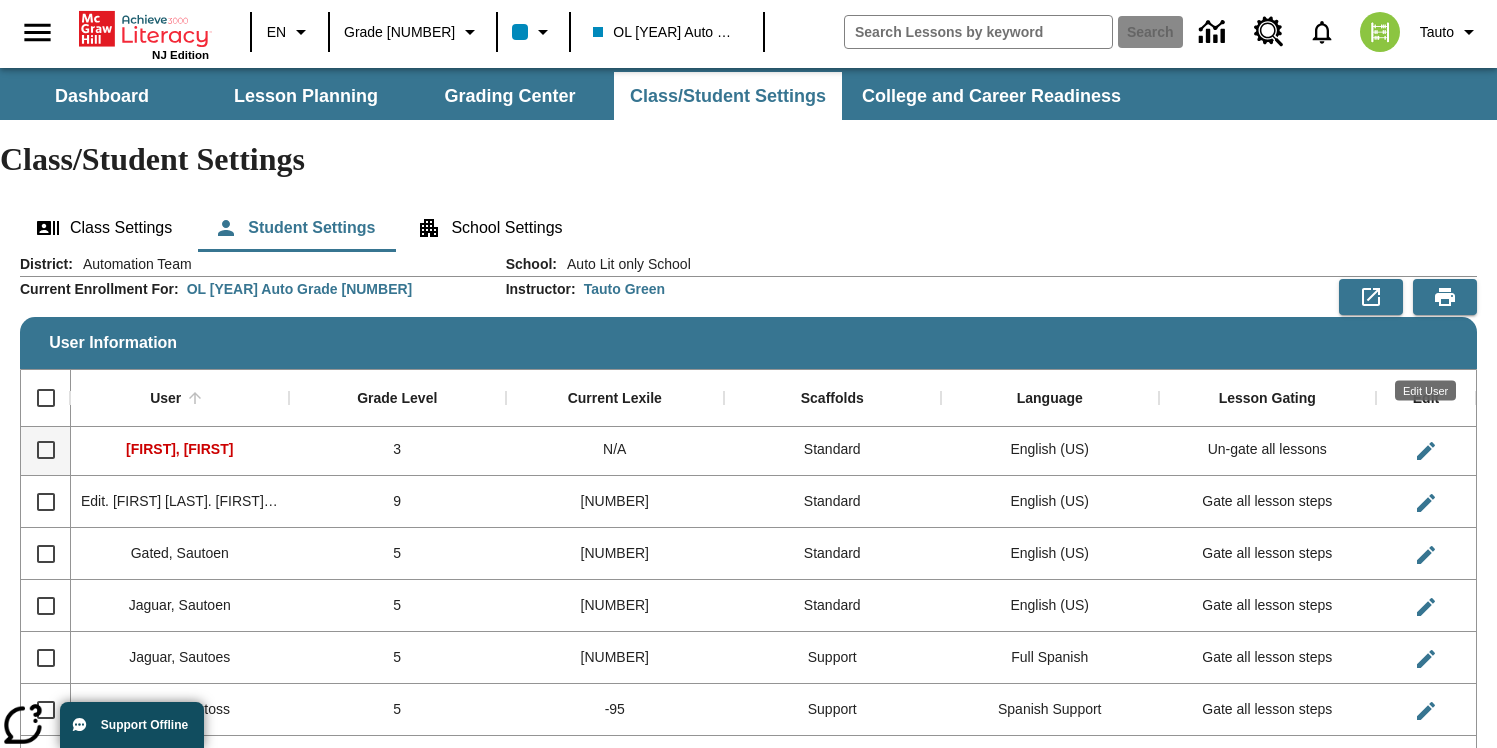 scroll, scrollTop: 0, scrollLeft: 0, axis: both 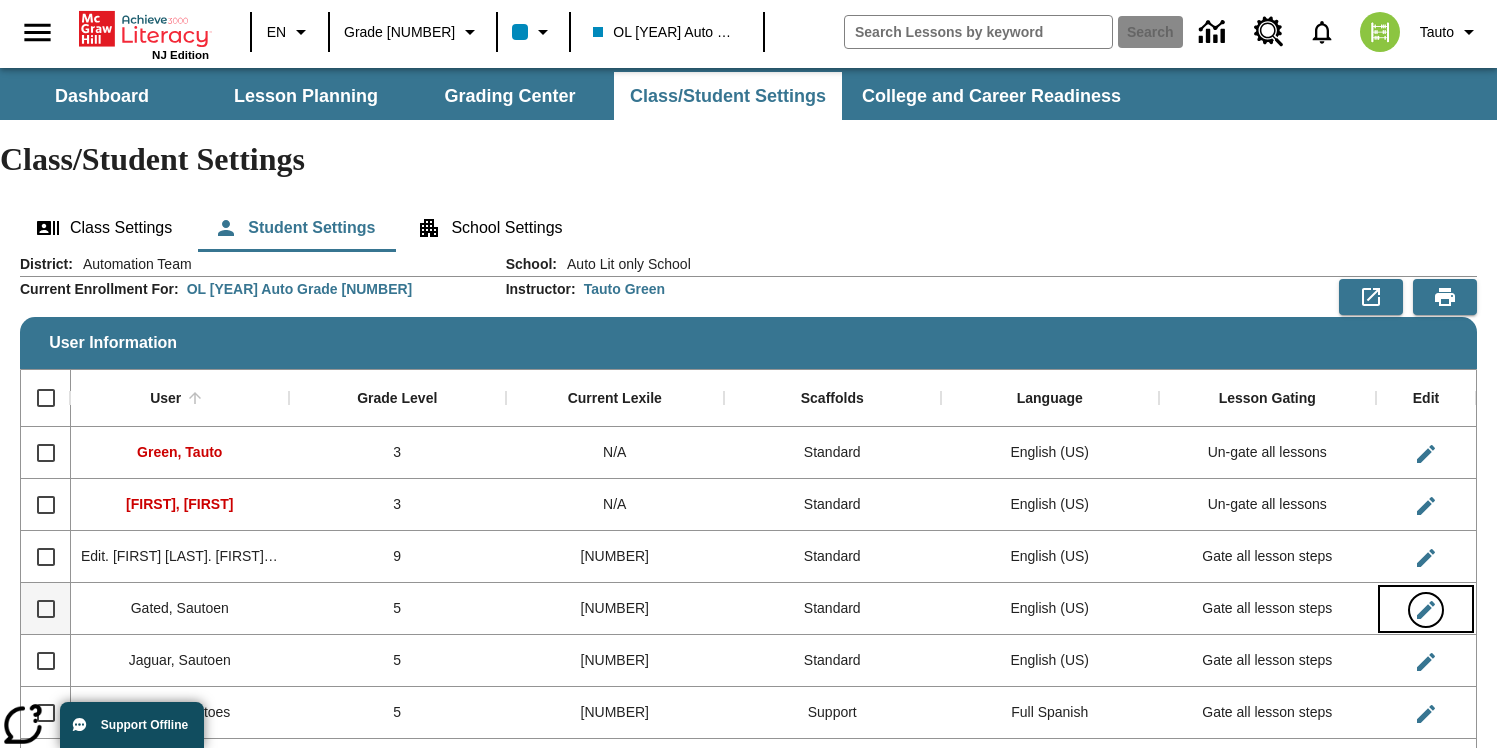 click 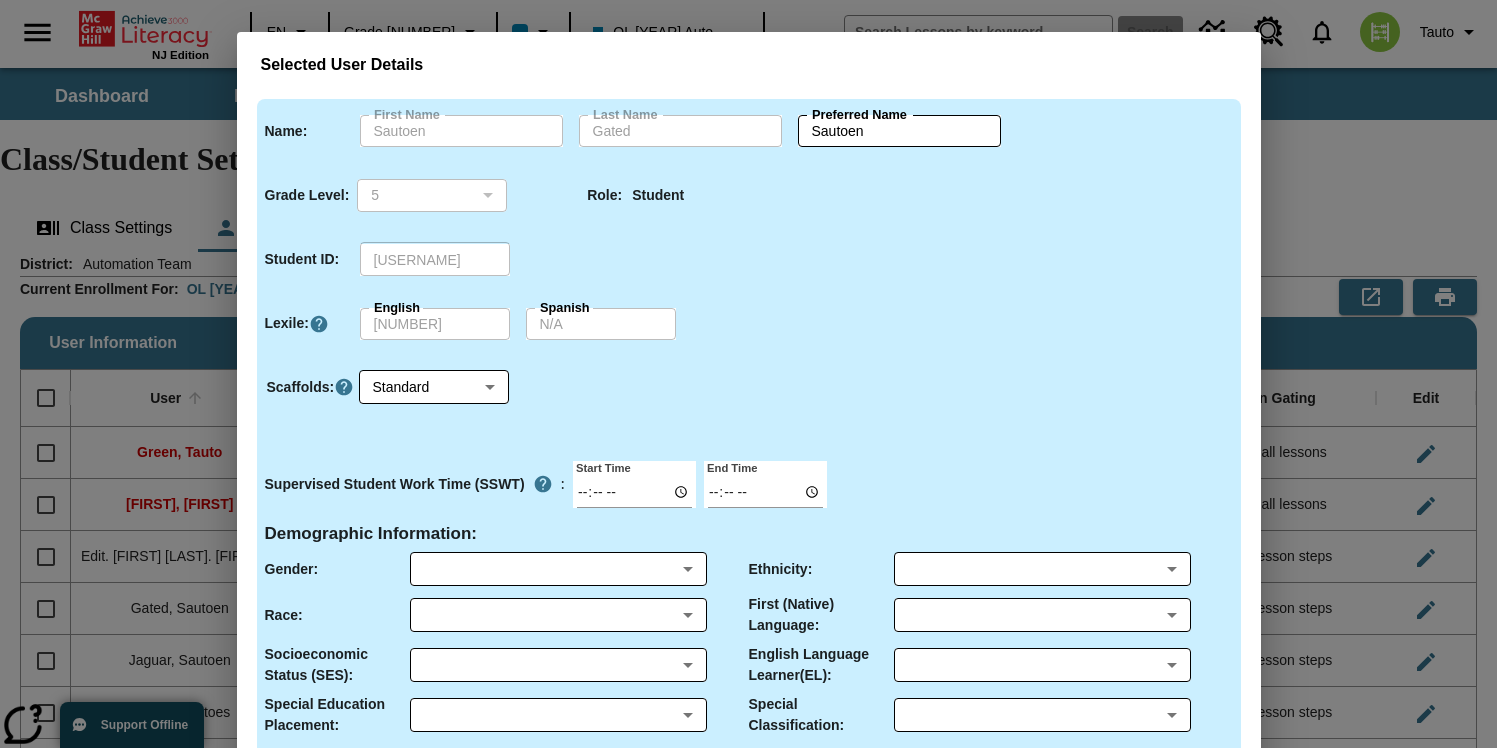 click on "Selected User Details Name : First Name [FIRST] First Name Last Name [LAST] Last Name Preferred Name [FIRST] Preferred Name Grade Level : [NUMBER] [NUMBER] ​ Role : Student Student ID : [USERNAME] ​ Lexile : English [NUMBER] English Spanish N/A Spanish Scaffolds : Standard [NUMBER] ​ Supervised Student Work Time (SSWT)  : Start Time [TIME] End Time [TIME] Demographic Information : Gender : ​ ​ Ethnicity : ​ ​ Race : ​ ​ First (Native) Language : ​ ​ Socioeconomic Status (SES) : ​ ​ English Language Learner(EL) : ​ ​ Special Education Placement : ​ ​ Special Classification : ​ ​ Please note: This user belongs to more than one Achieve3000 class. Cancel Save User Details" at bounding box center [748, 374] 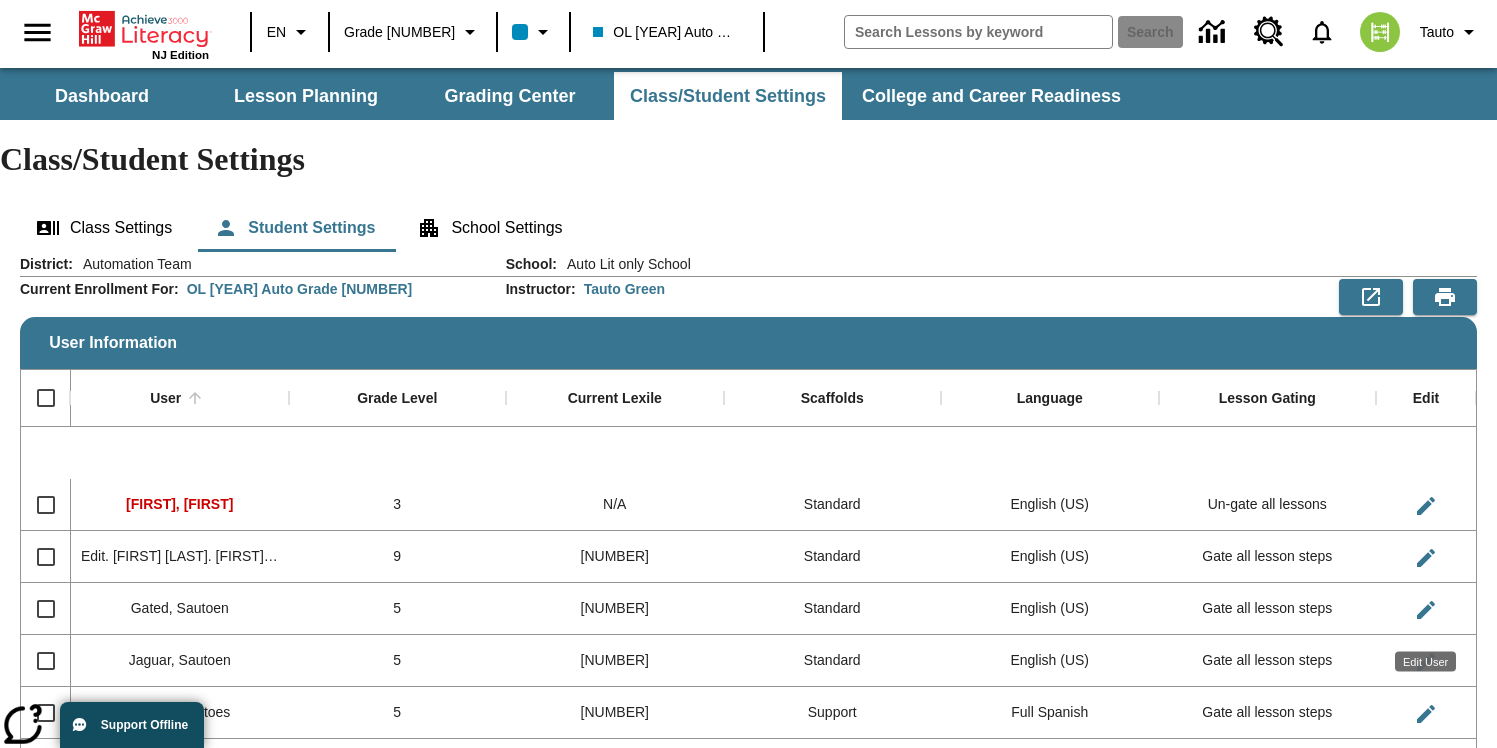 scroll, scrollTop: 55, scrollLeft: 0, axis: vertical 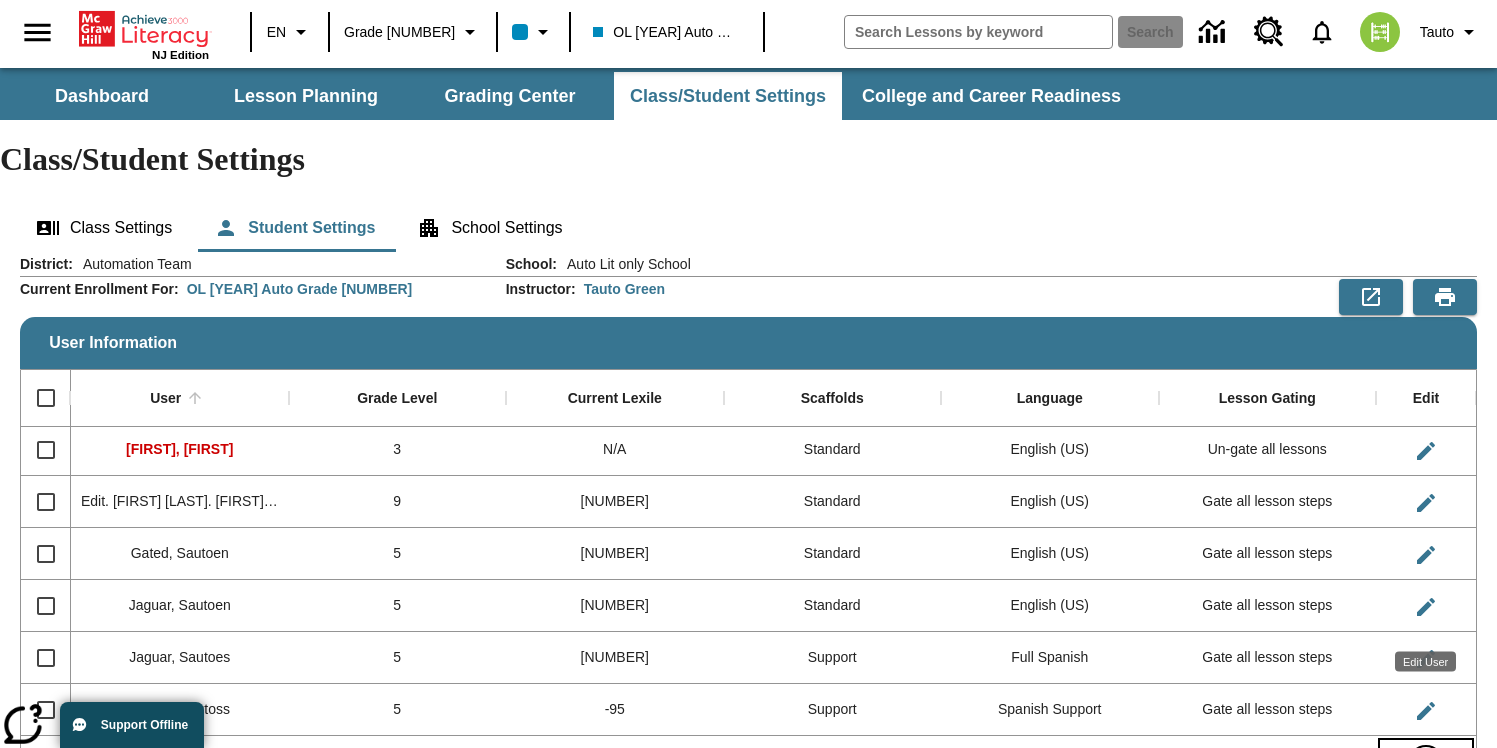 type 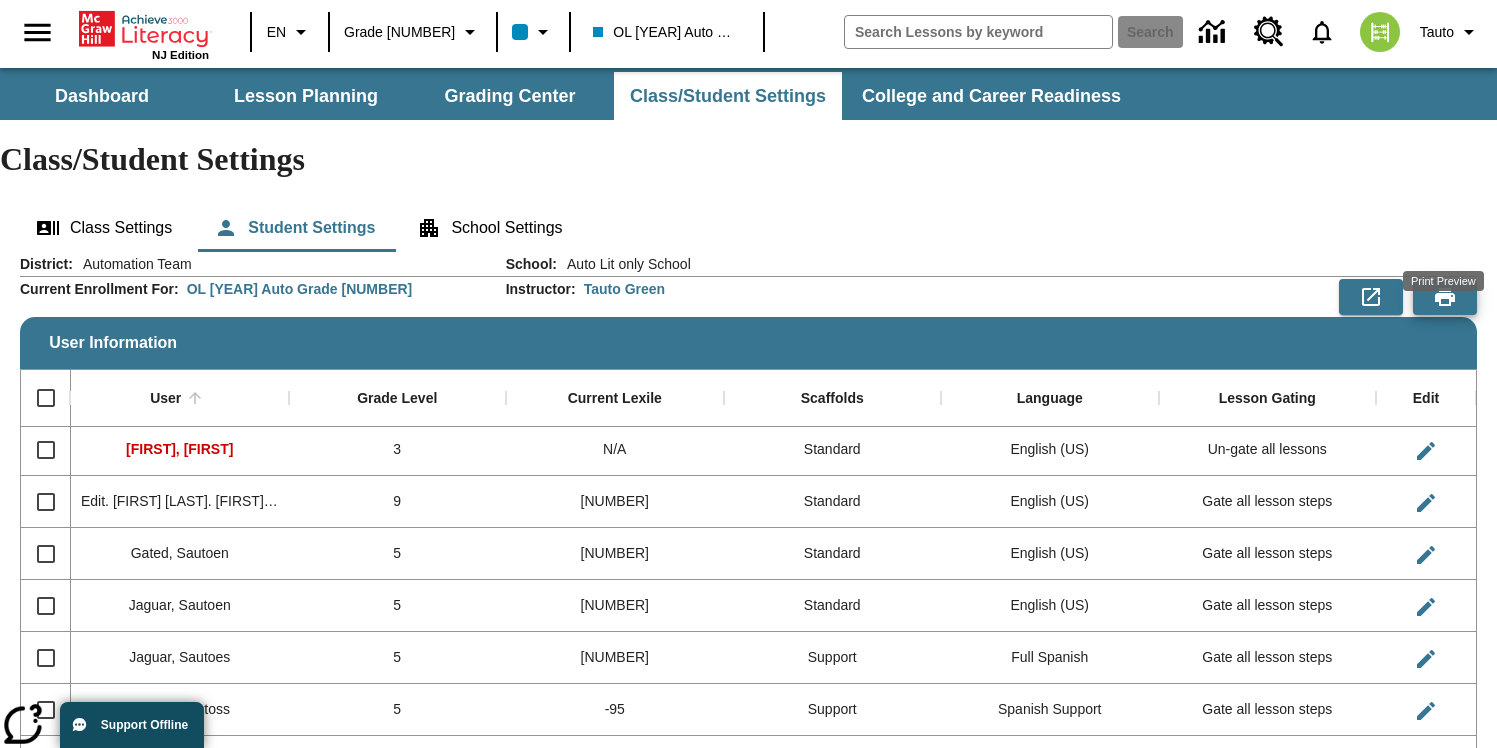 type 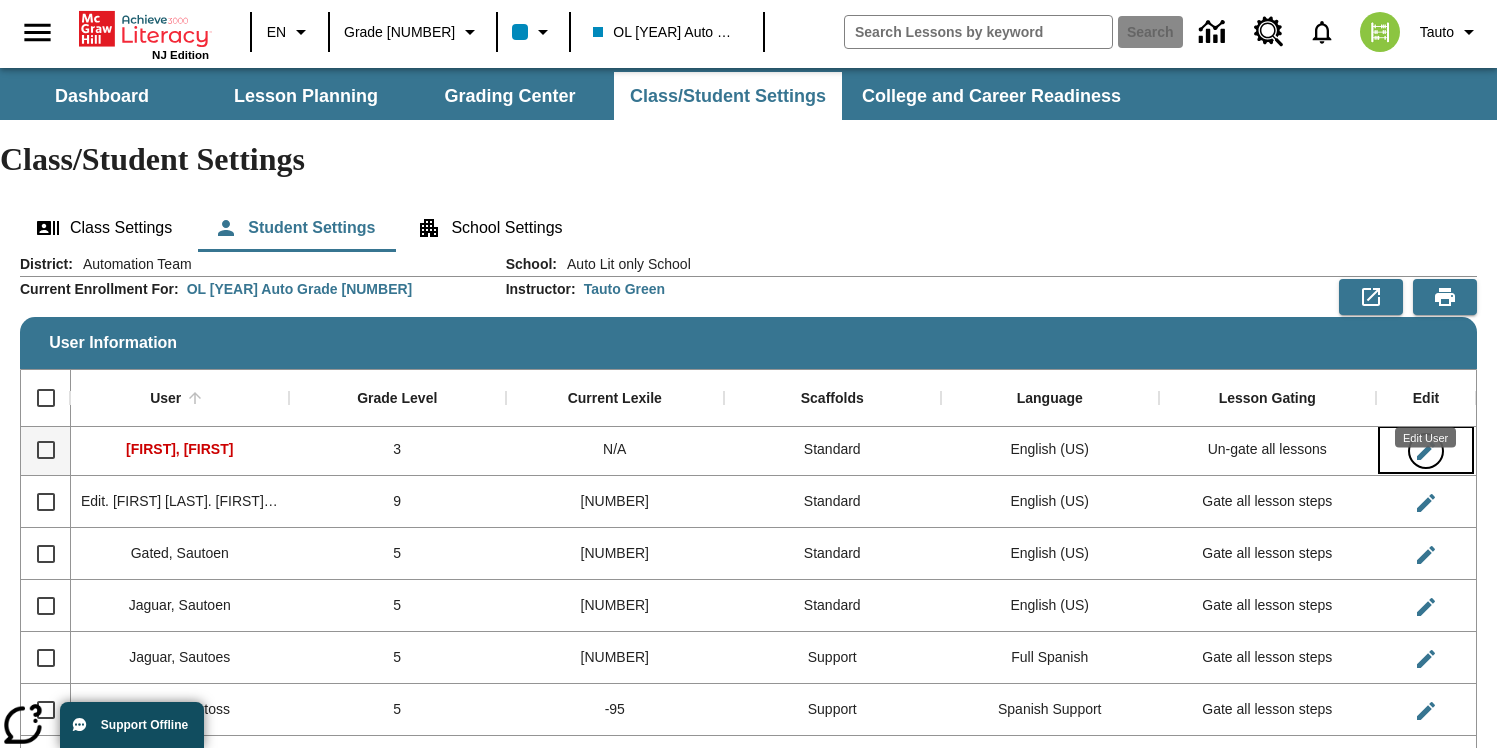 click at bounding box center (1426, 451) 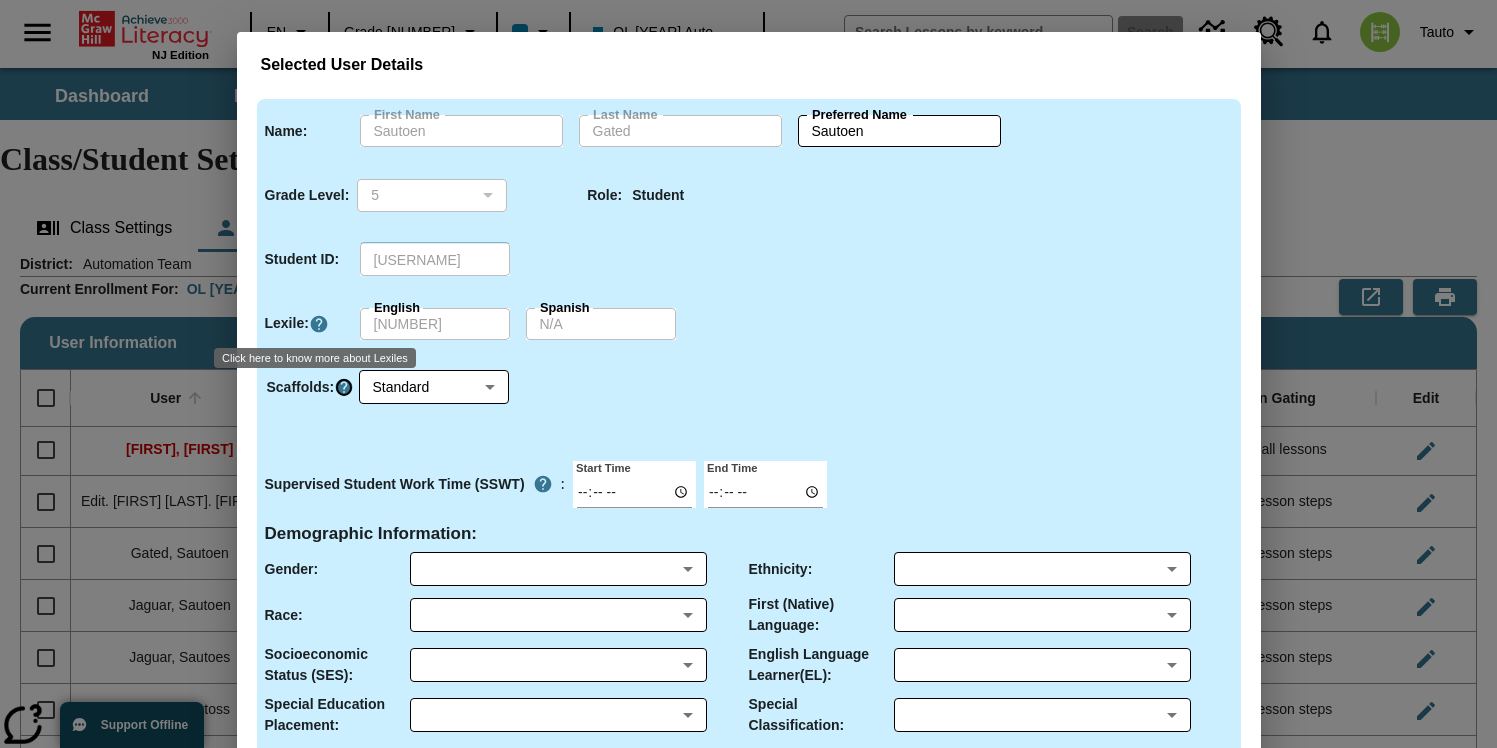 type on "[FIRST]" 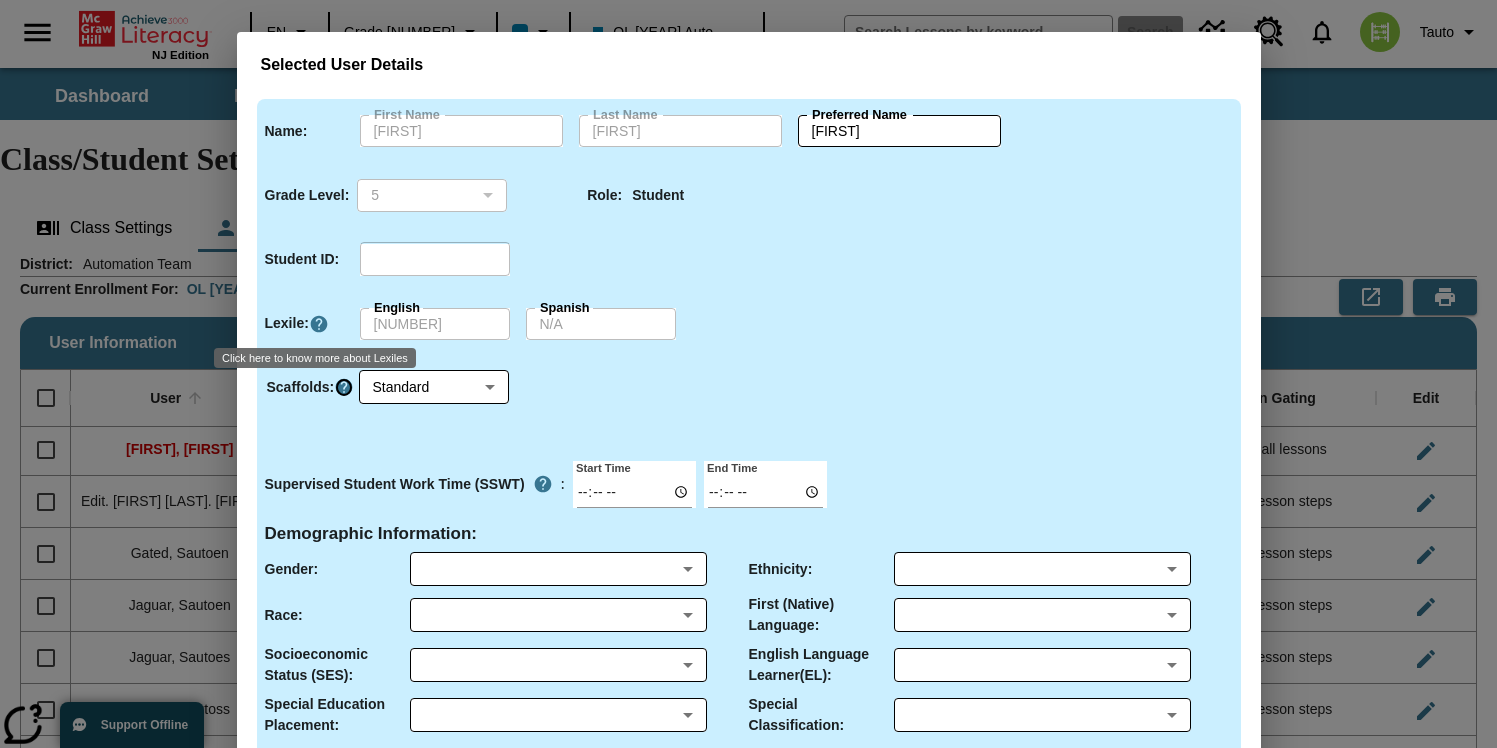 type 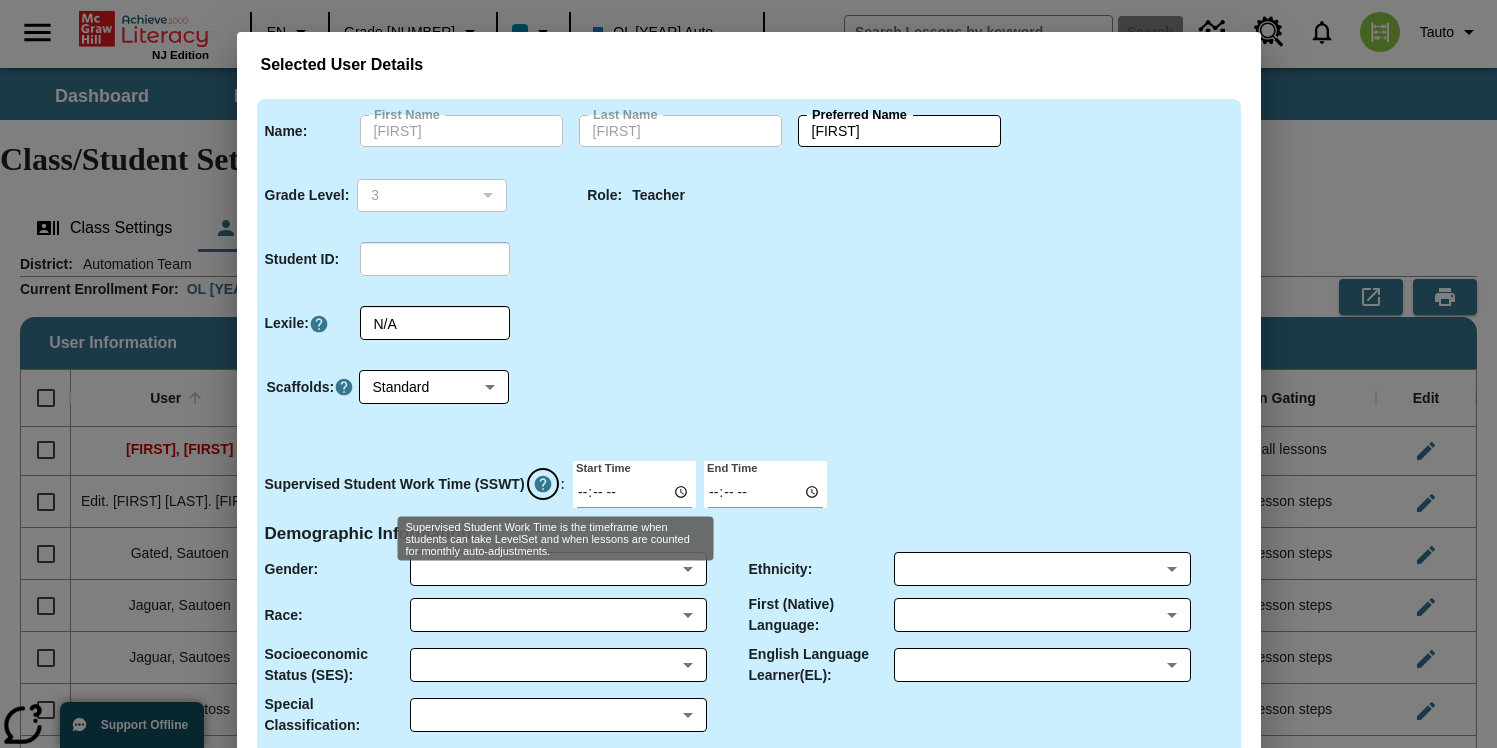 type 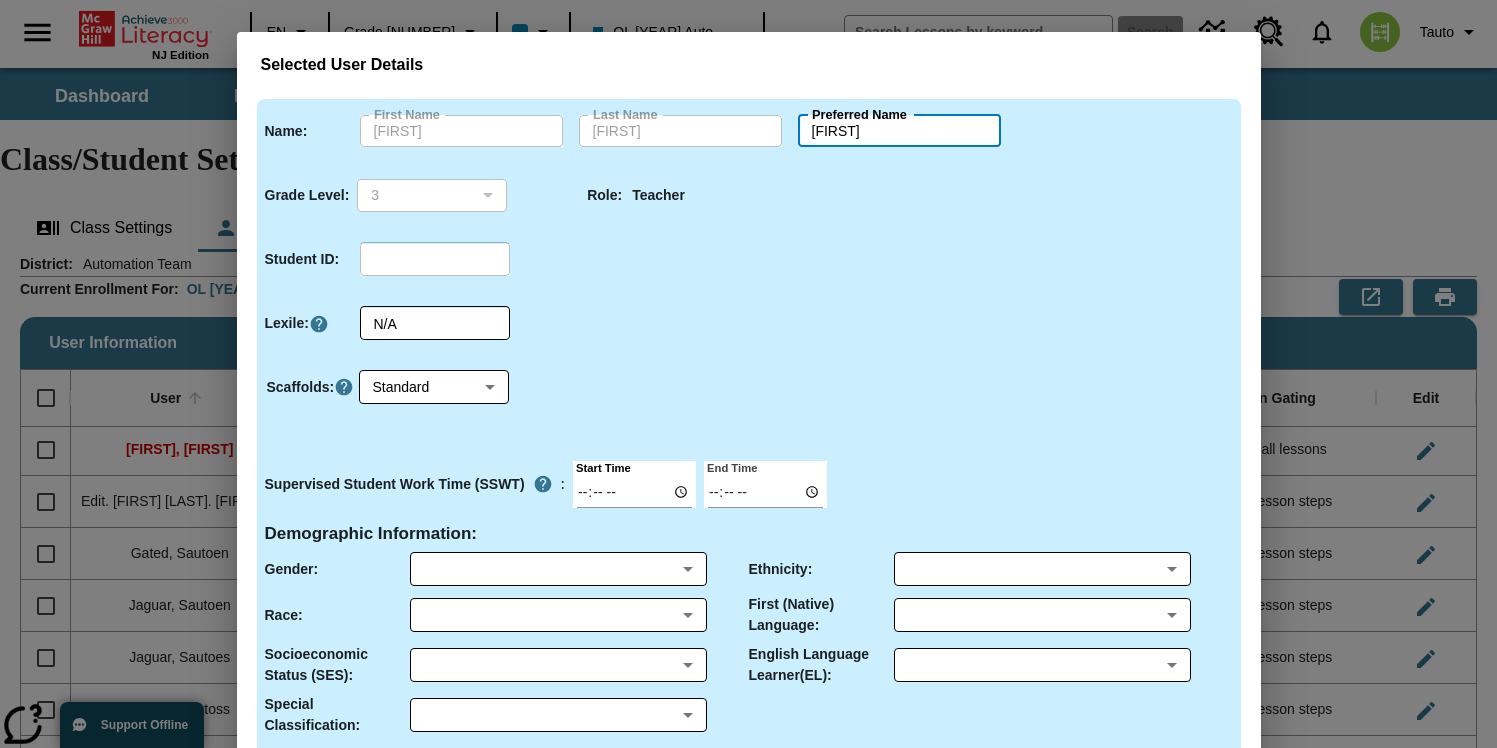 scroll, scrollTop: 157, scrollLeft: 0, axis: vertical 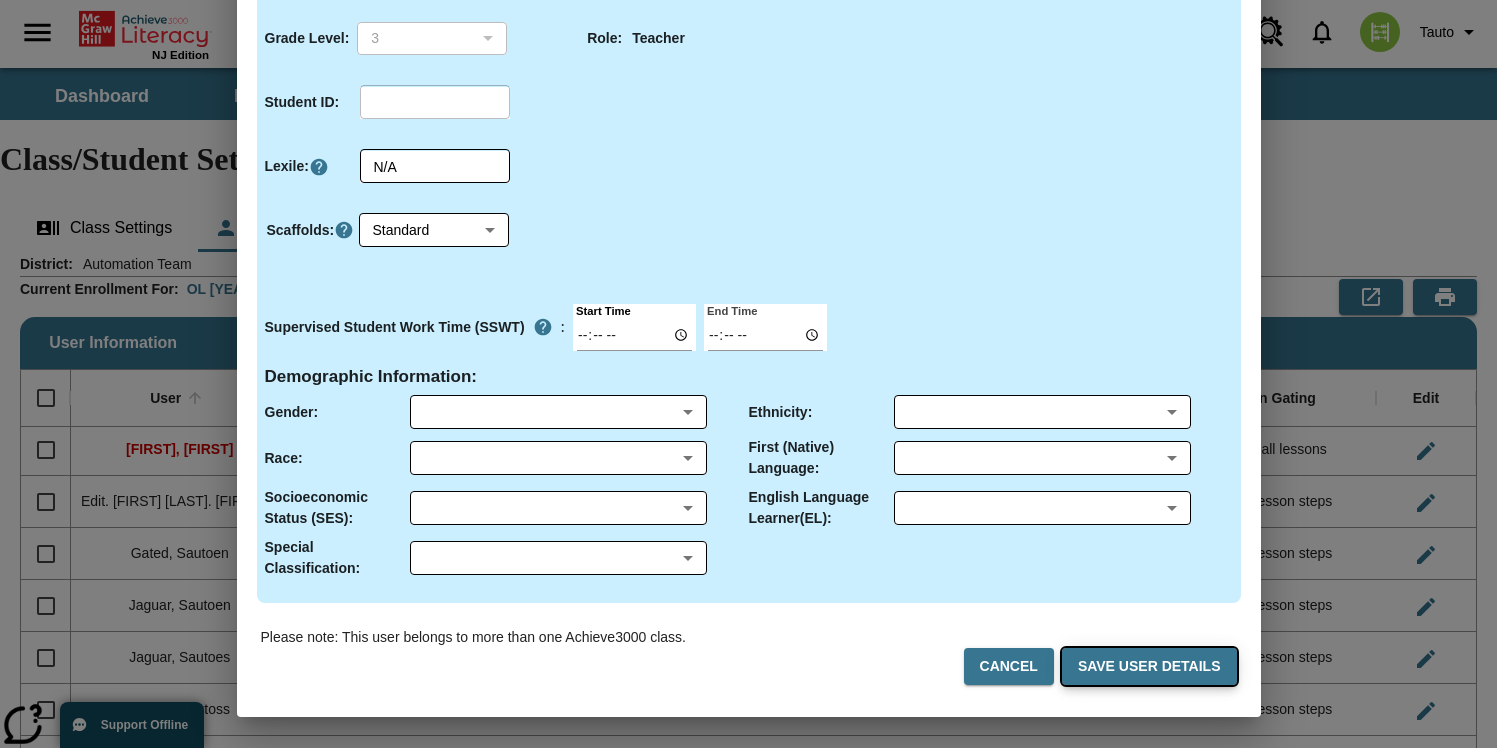 type 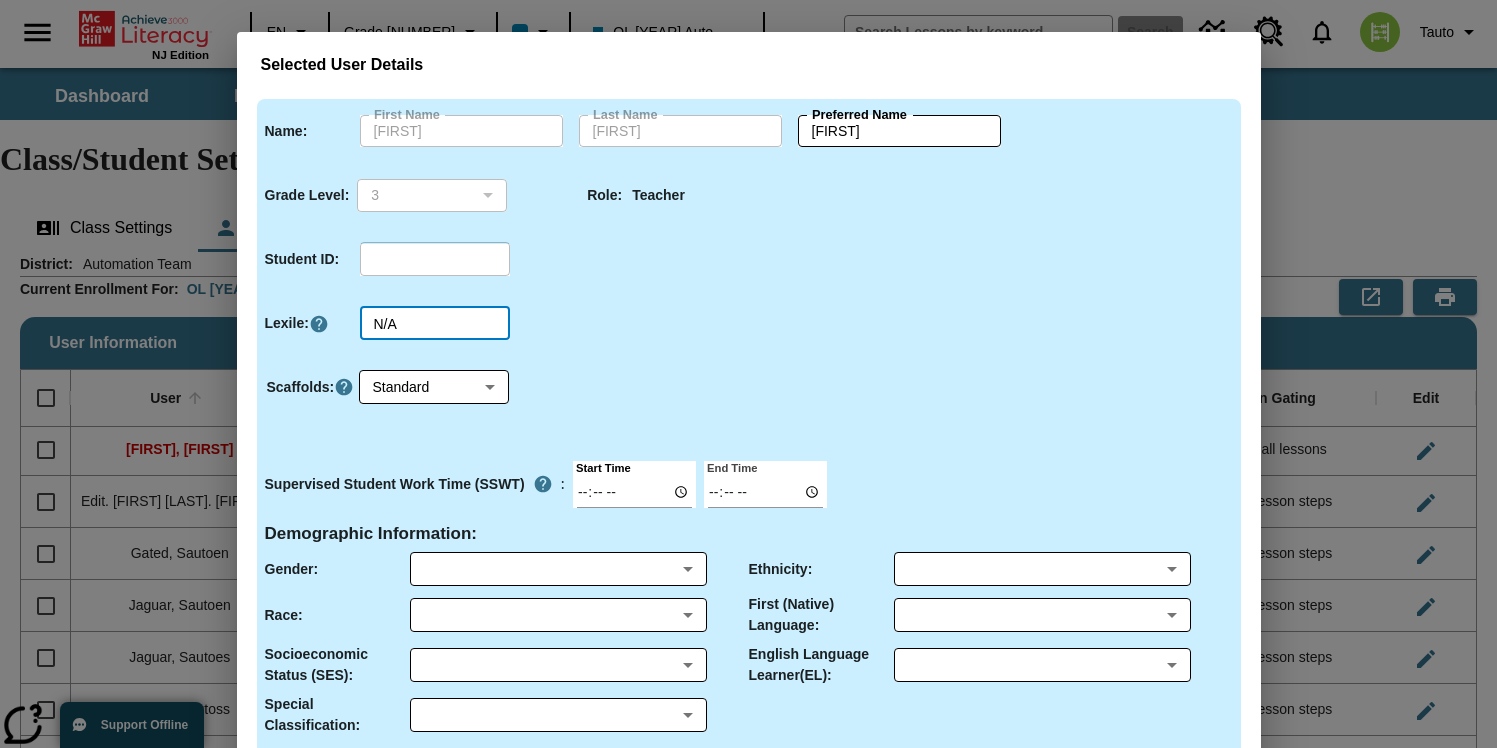click on "Selected User Details Name : First Name [FIRST] First Name Last Name [LAST] Last Name Preferred Name [FIRST] Preferred Name Grade Level : [NUMBER] [NUMBER] ​ Role : Teacher Student ID : ​ Lexile : N/A ​ Scaffolds : Standard [NUMBER] ​ Supervised Student Work Time (SSWT)  : Start Time [TIME] End Time [TIME] Demographic Information : Gender : ​ ​ Ethnicity : ​ ​ Race : ​ ​ First (Native) Language : ​ ​ Socioeconomic Status (SES) : ​ ​ English Language Learner(EL) : ​ ​ Special Classification : ​ ​ Please note: This user belongs to more than one Achieve3000 class. Cancel Save User Details" at bounding box center (748, 374) 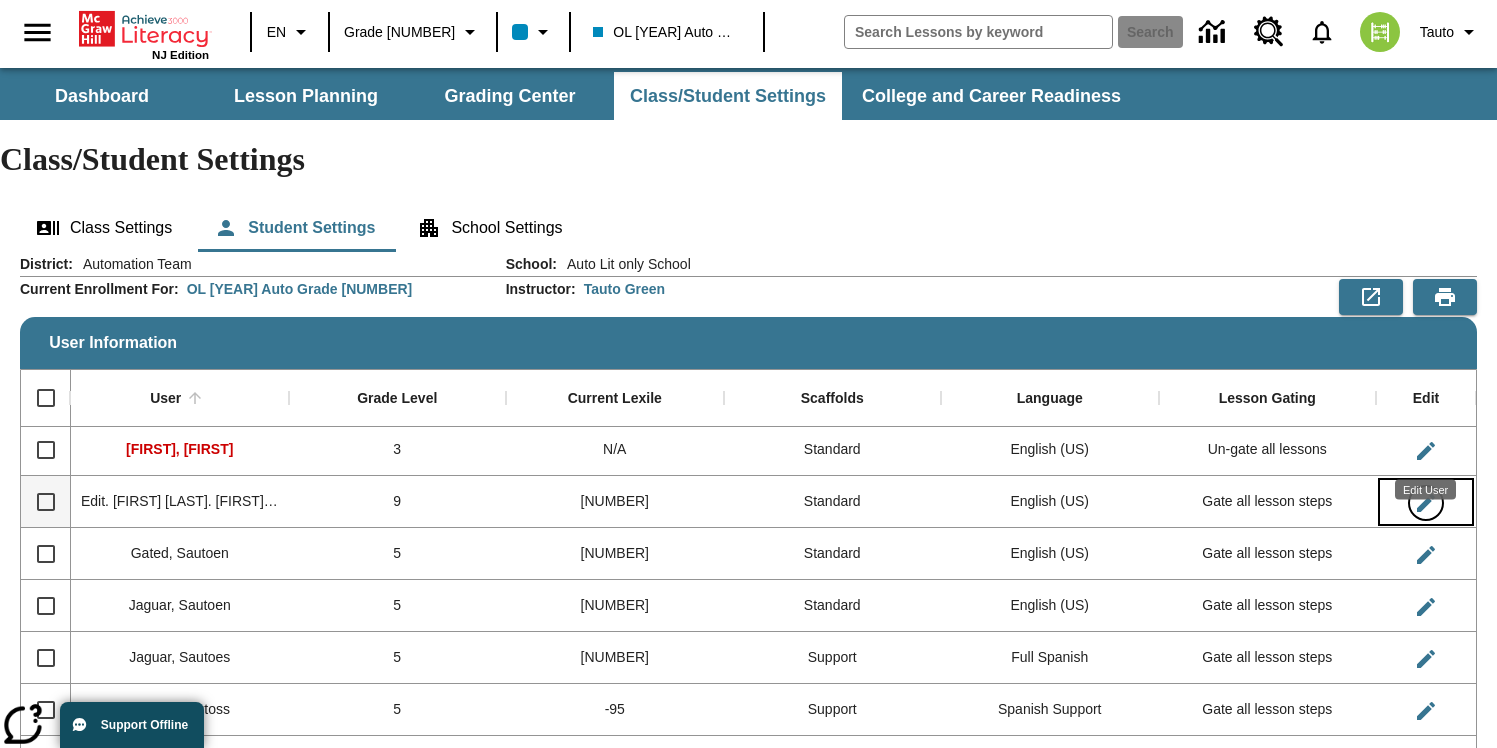 click 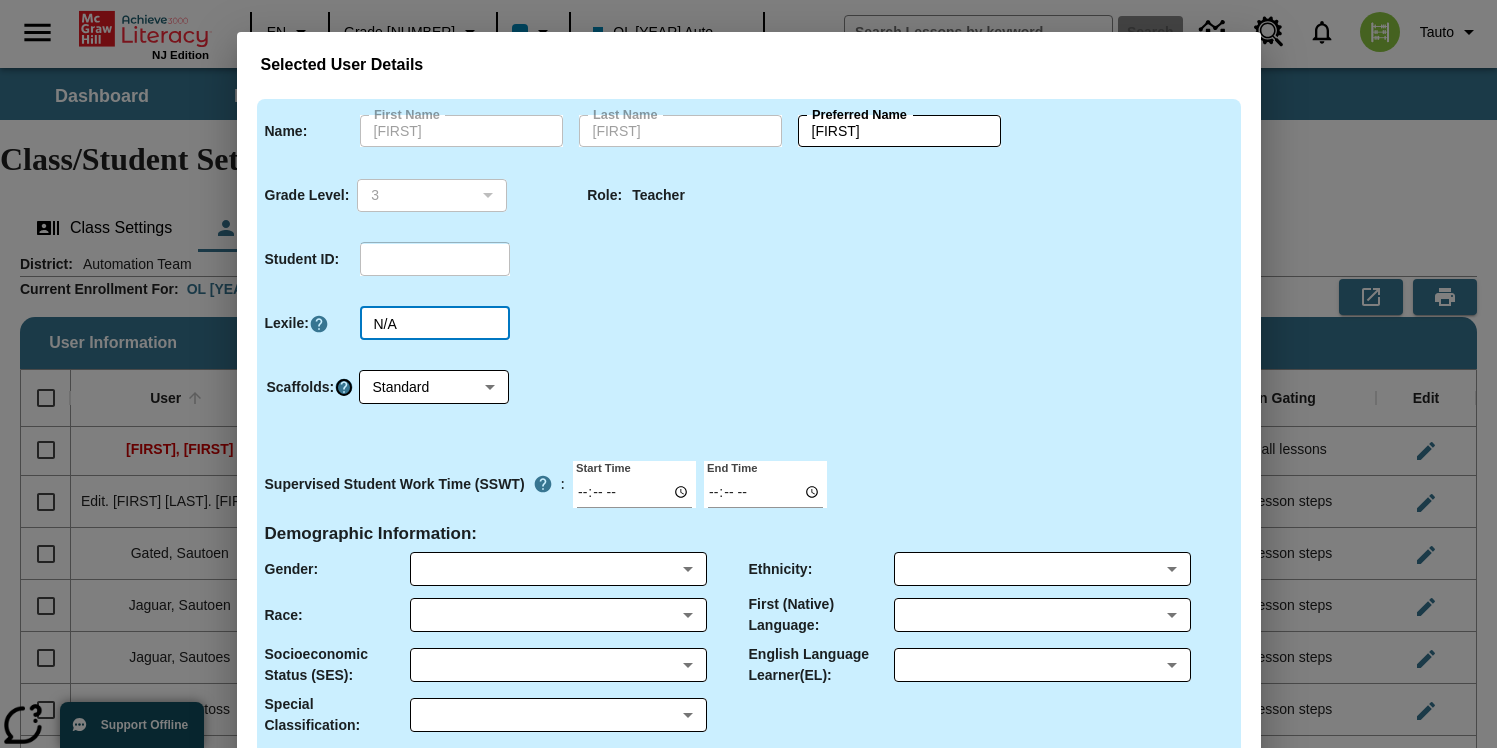 type 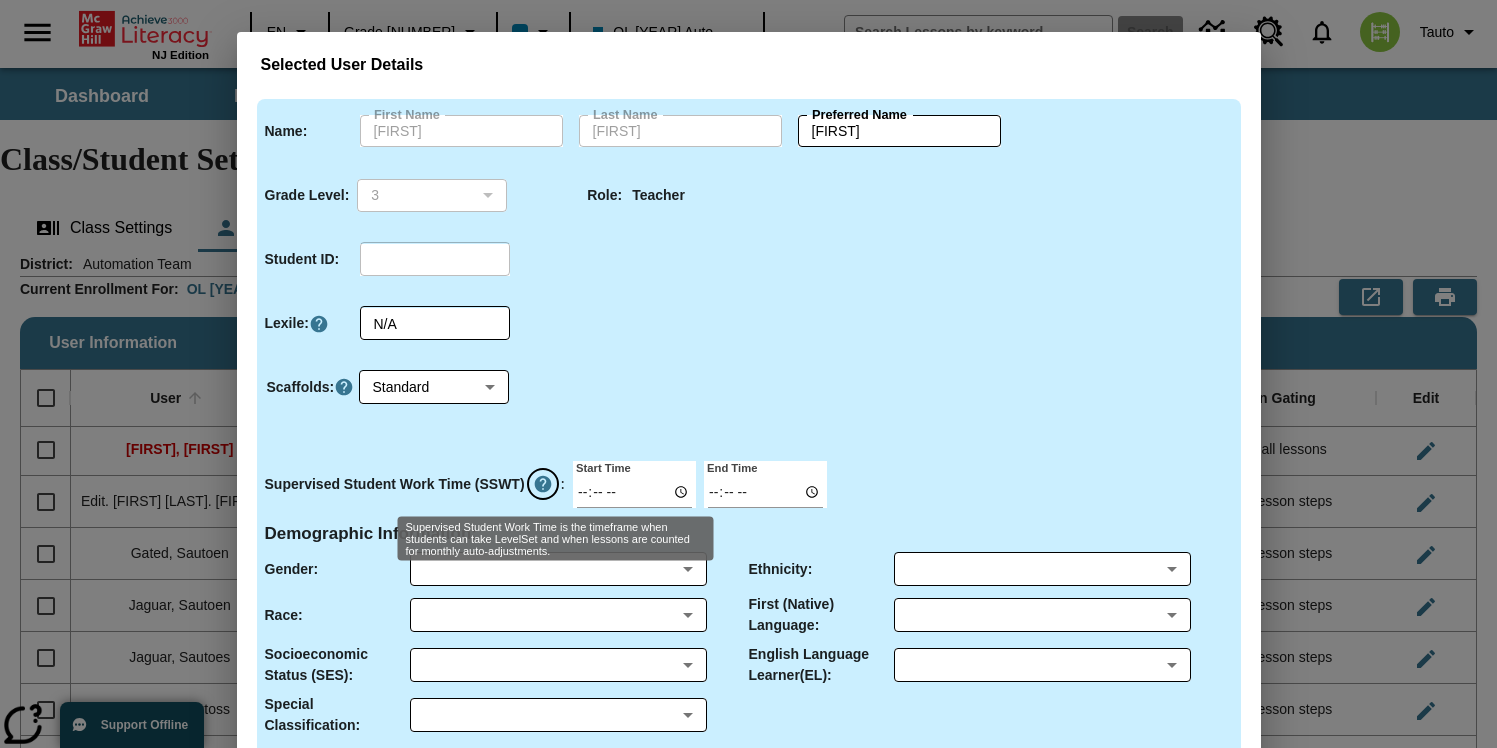 type 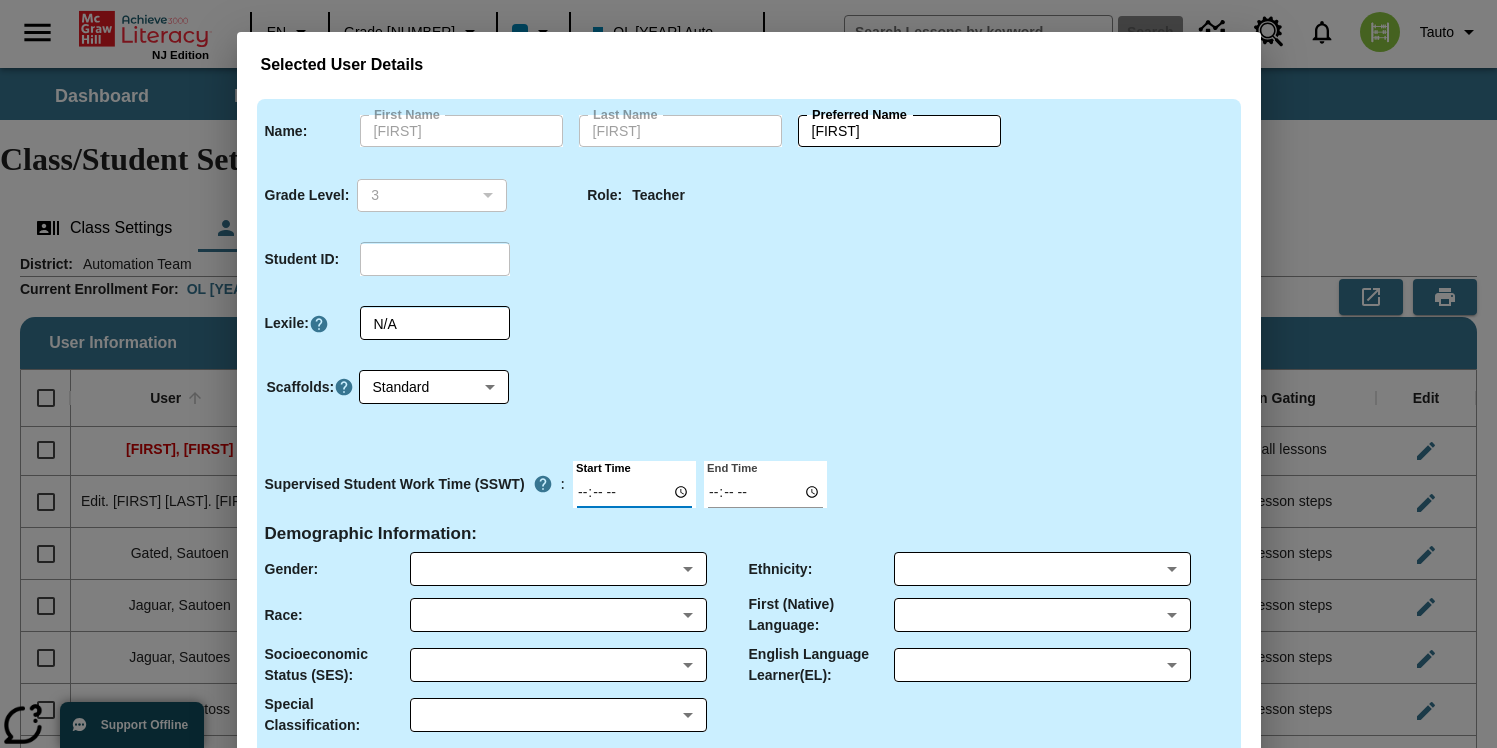 click on "Selected User Details Name : First Name [FIRST] First Name Last Name [LAST] Last Name Preferred Name [FIRST] Preferred Name Grade Level : [NUMBER] [NUMBER] ​ Role : Teacher Student ID : ​ Lexile : N/A ​ Scaffolds : Standard [NUMBER] ​ Supervised Student Work Time (SSWT)  : Start Time [TIME] End Time [TIME] Demographic Information : Gender : ​ ​ Ethnicity : ​ ​ Race : ​ ​ First (Native) Language : ​ ​ Socioeconomic Status (SES) : ​ ​ English Language Learner(EL) : ​ ​ Special Classification : ​ ​ Please note: This user belongs to more than one Achieve3000 class. Cancel Save User Details" at bounding box center (748, 374) 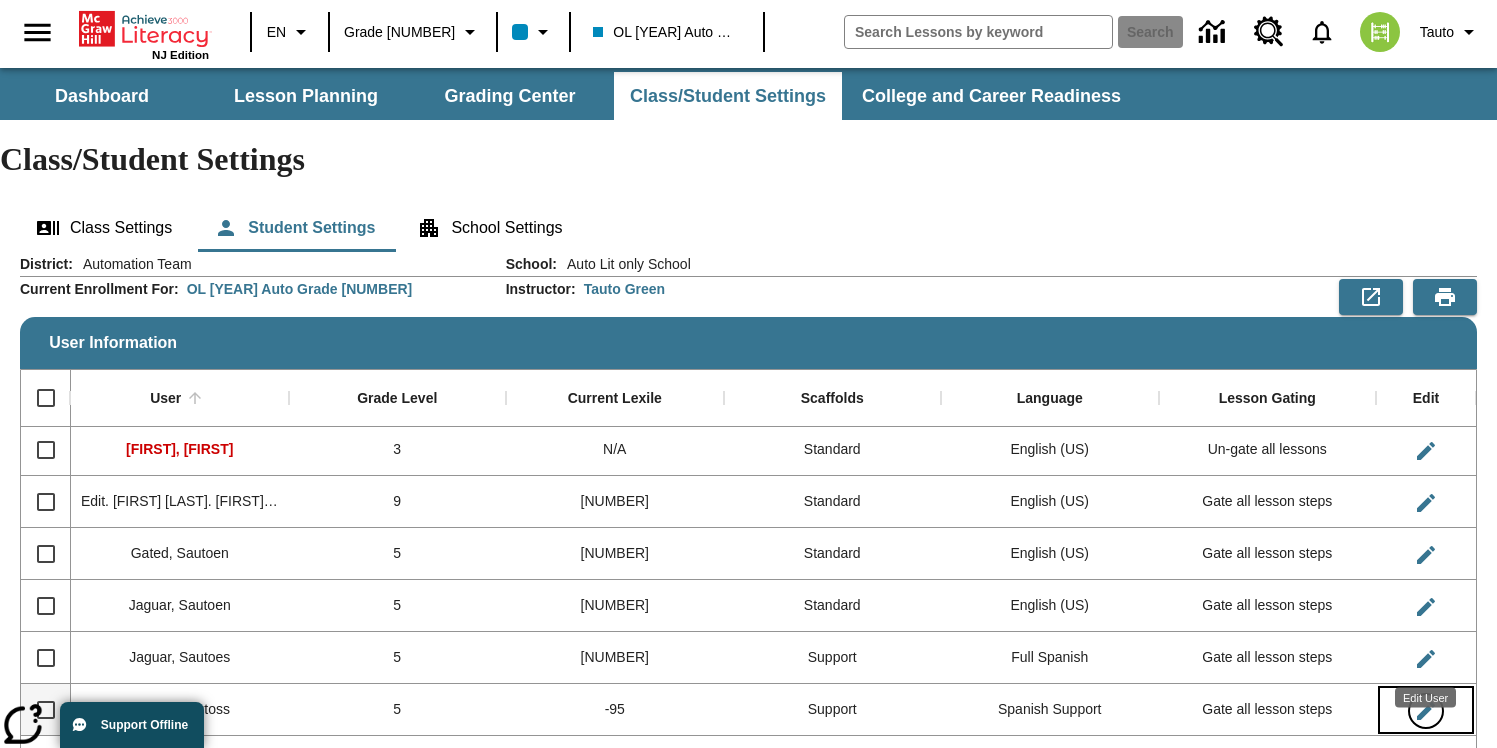 click 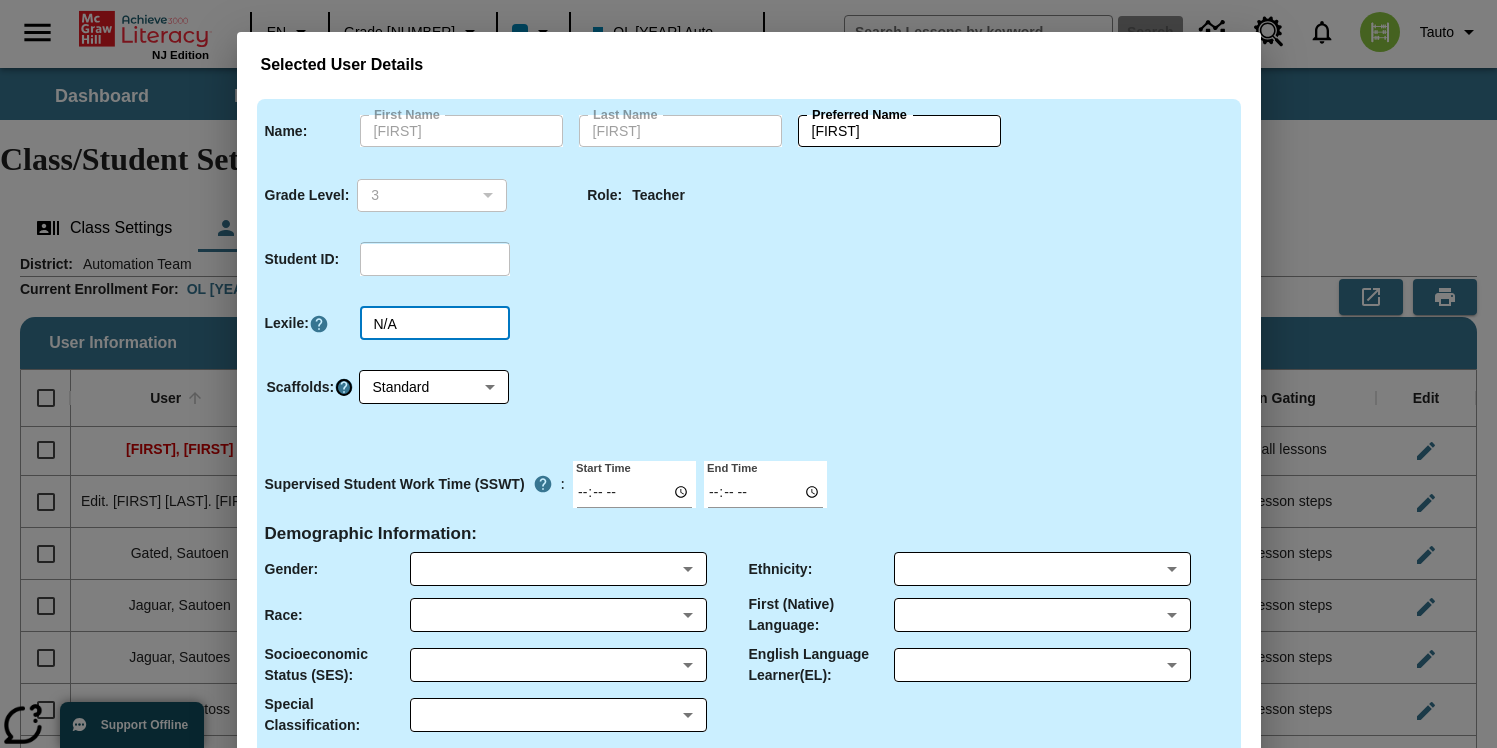 type 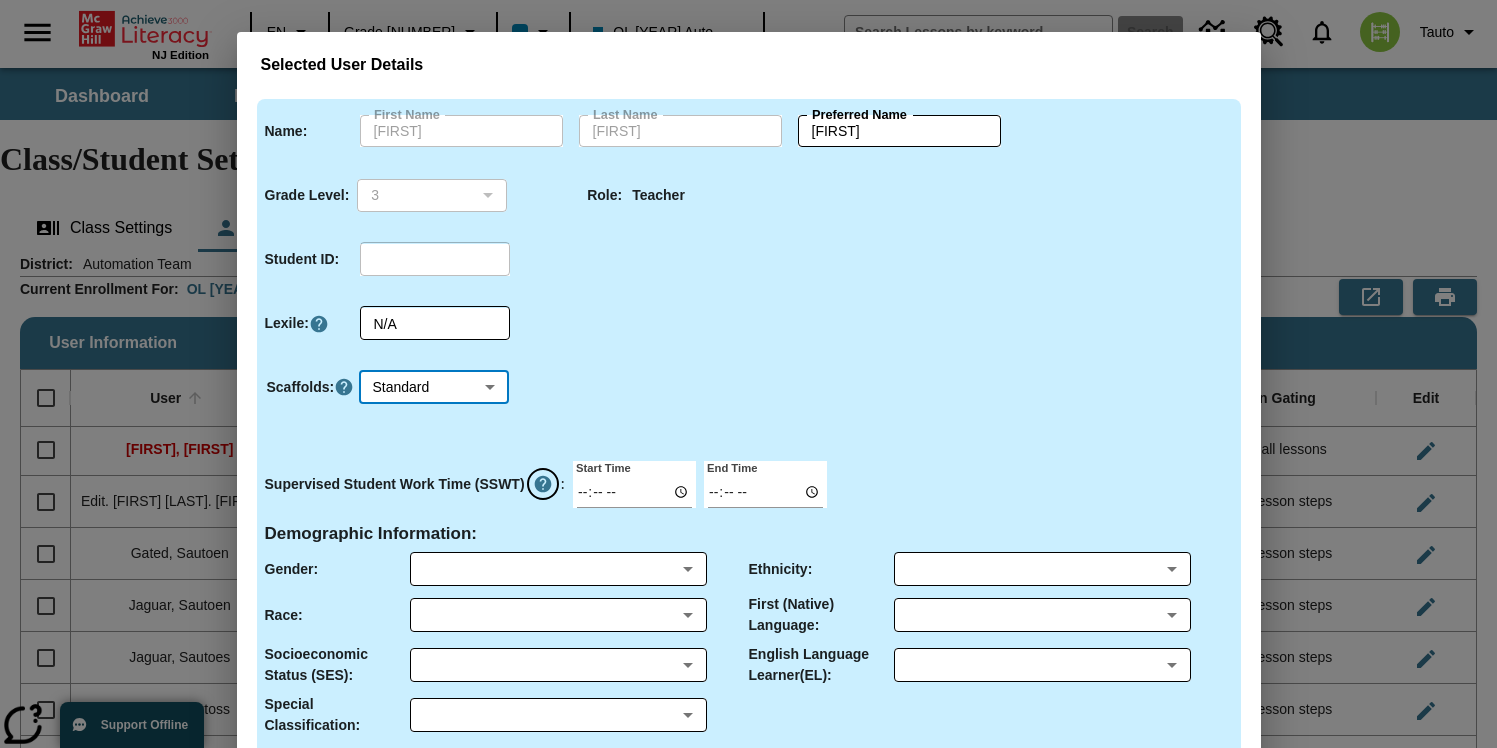 type 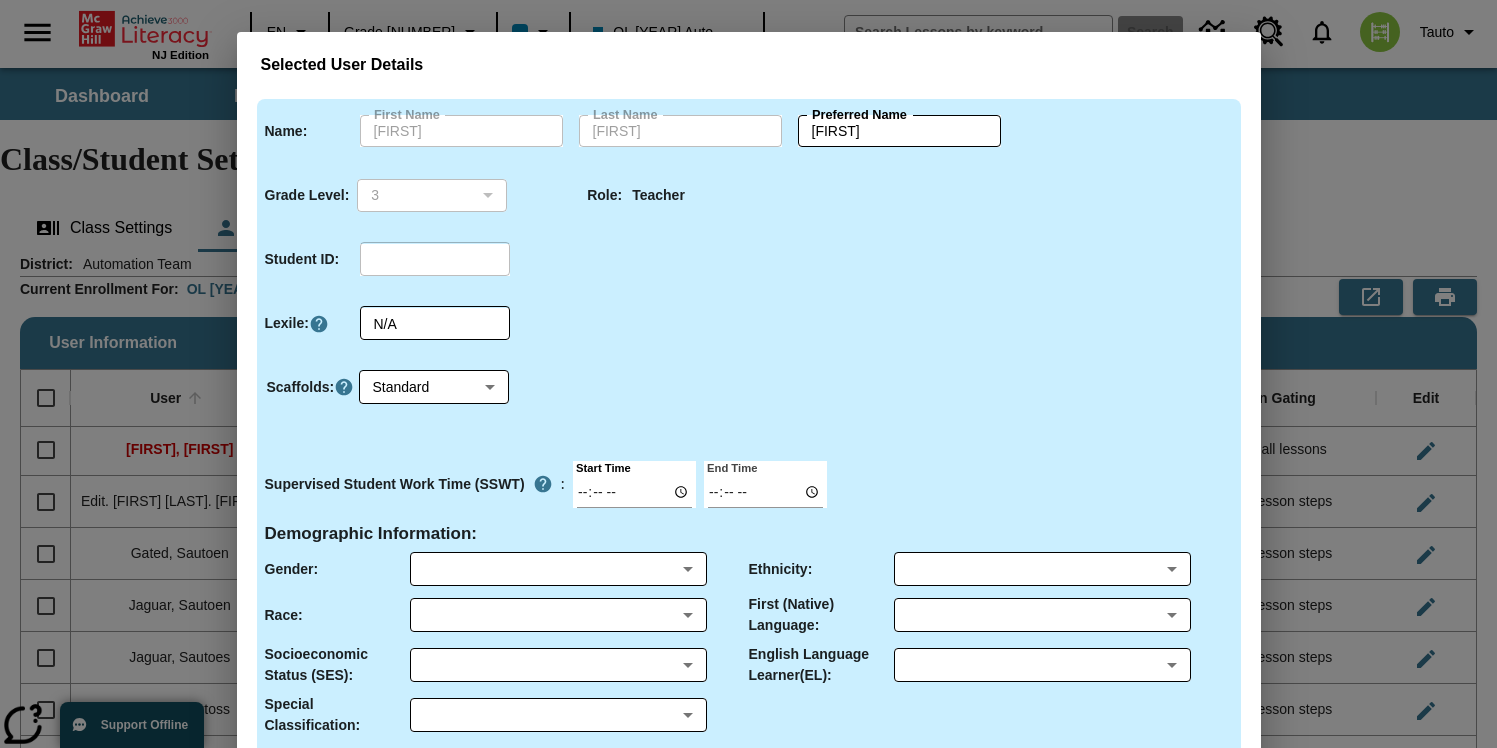 click on "Selected User Details Name : First Name [FIRST] First Name Last Name [LAST] Last Name Preferred Name [FIRST] Preferred Name Grade Level : [NUMBER] [NUMBER] ​ Role : Teacher Student ID : ​ Lexile : N/A ​ Scaffolds : Standard [NUMBER] ​ Supervised Student Work Time (SSWT)  : Start Time [TIME] End Time [TIME] Demographic Information : Gender : ​ ​ Ethnicity : ​ ​ Race : ​ ​ First (Native) Language : ​ ​ Socioeconomic Status (SES) : ​ ​ English Language Learner(EL) : ​ ​ Special Classification : ​ ​ Please note: This user belongs to more than one Achieve3000 class. Cancel Save User Details" at bounding box center [748, 374] 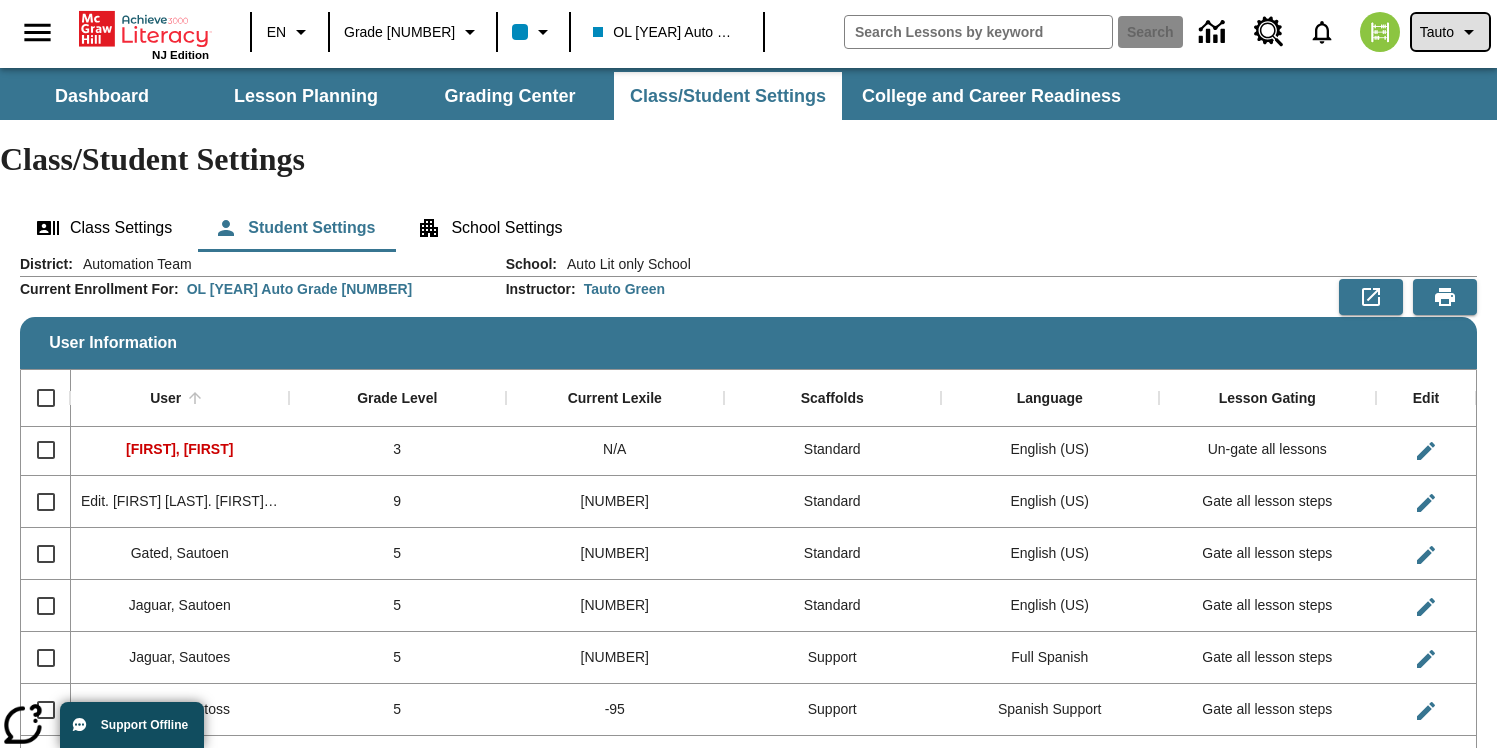 click on "Tauto" at bounding box center [1437, 32] 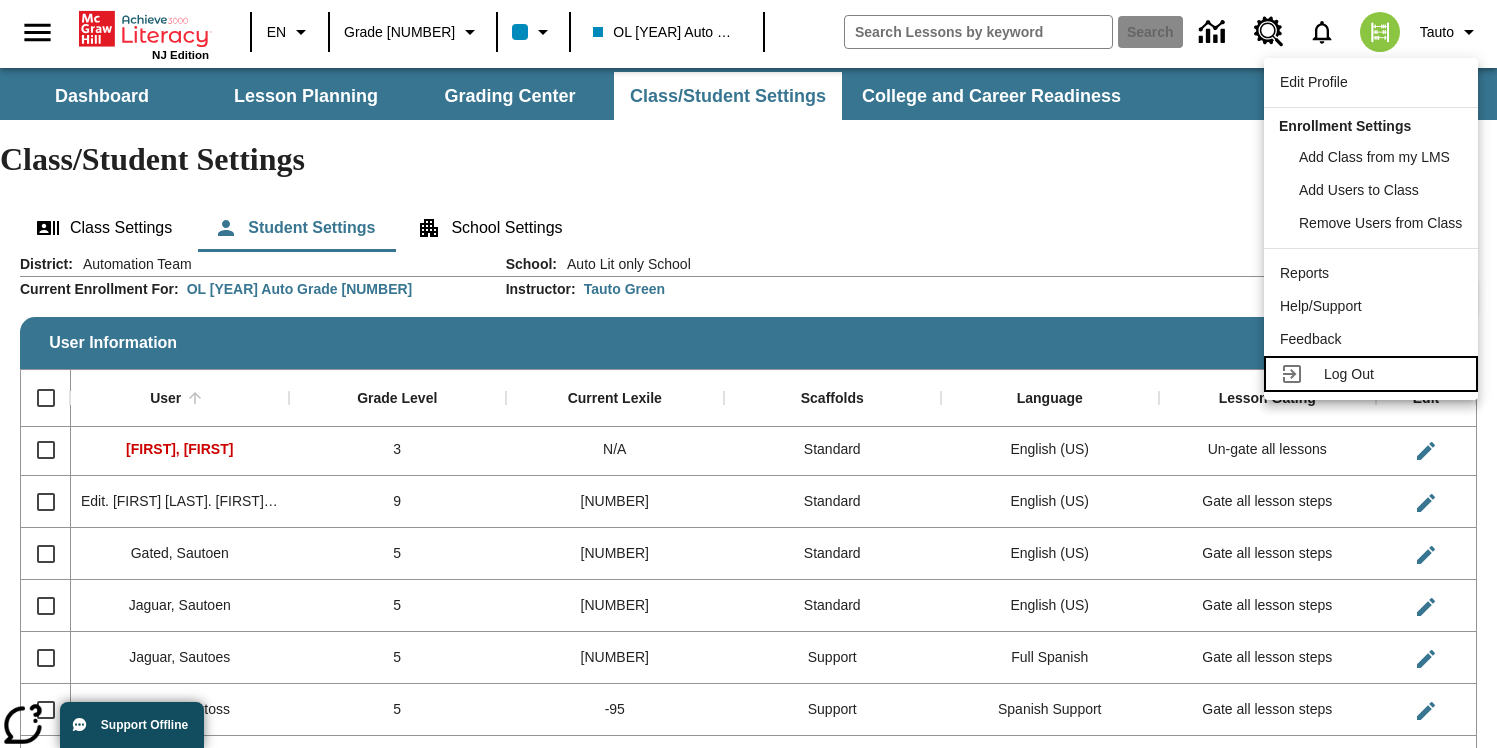 click on "Log Out" at bounding box center [1371, 374] 